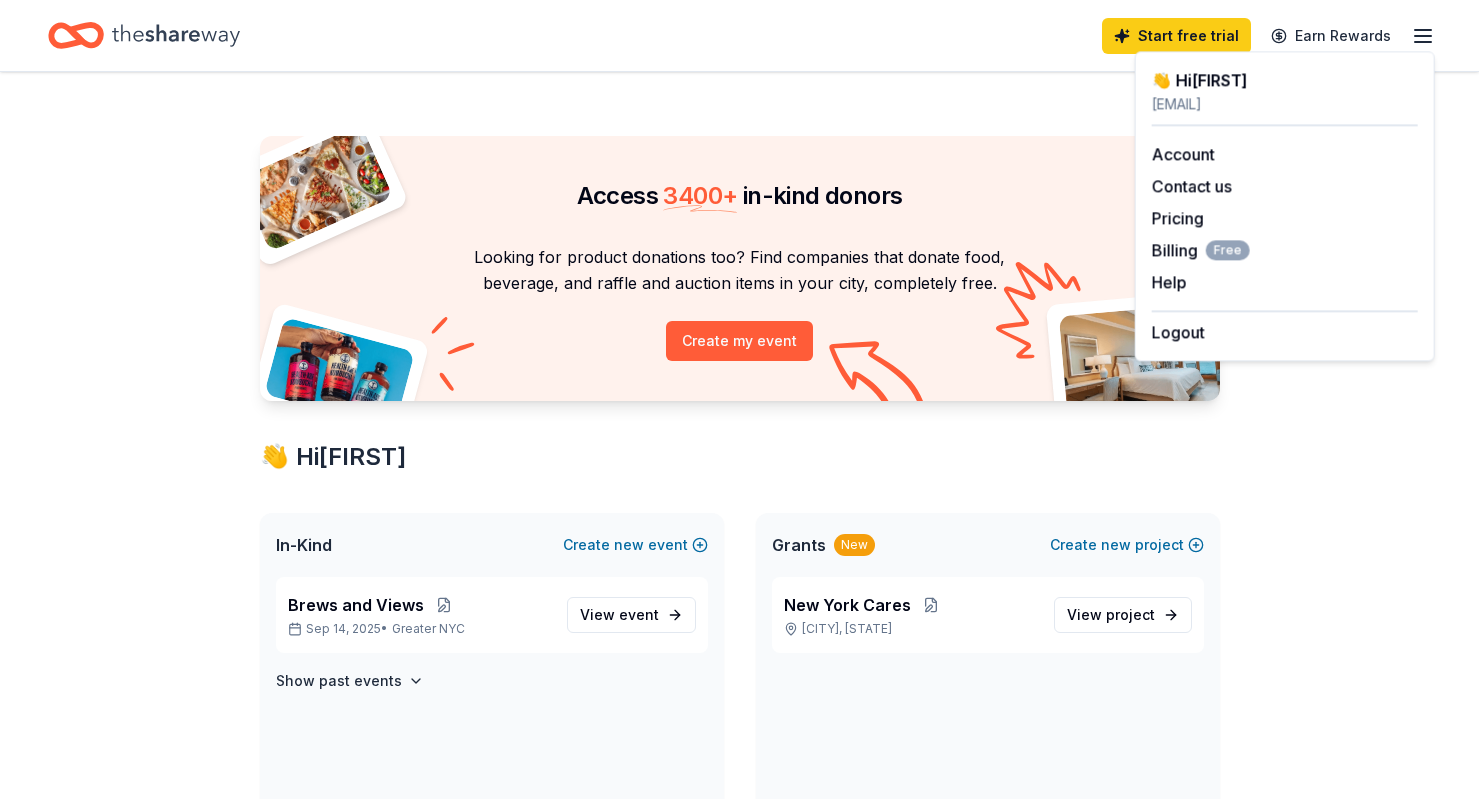 scroll, scrollTop: 0, scrollLeft: 0, axis: both 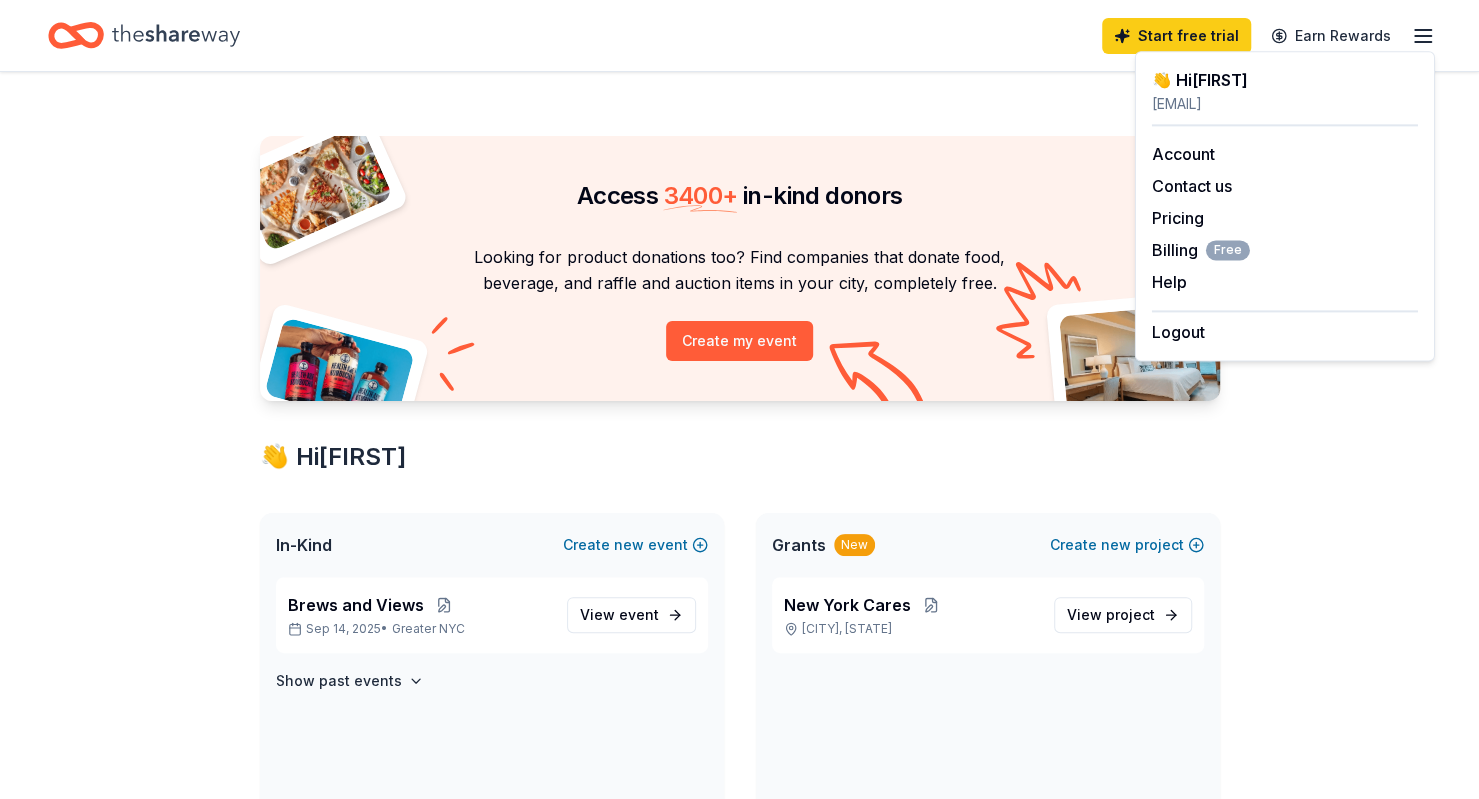 click on "Access 3400 + in-kind donors Looking for product donations too? Find companies that donate food, beverage, and raffle and auction items in your city, completely free. Create my event 👋 Hi [FIRST] In-Kind Create new event Brews and Views Sep 14, 2025 • Greater [REGION] View event Show past events Grants New Create new project New York Cares New York, NY View project In-Kind donors viewed On the Free plan, you get 5 in-kind profile views each month. You have not yet viewed any in-kind profiles this month. Grants viewed On the Free plan, you get 5 grant profile views each month. You have not yet viewed any grant profiles this month." at bounding box center [739, 768] 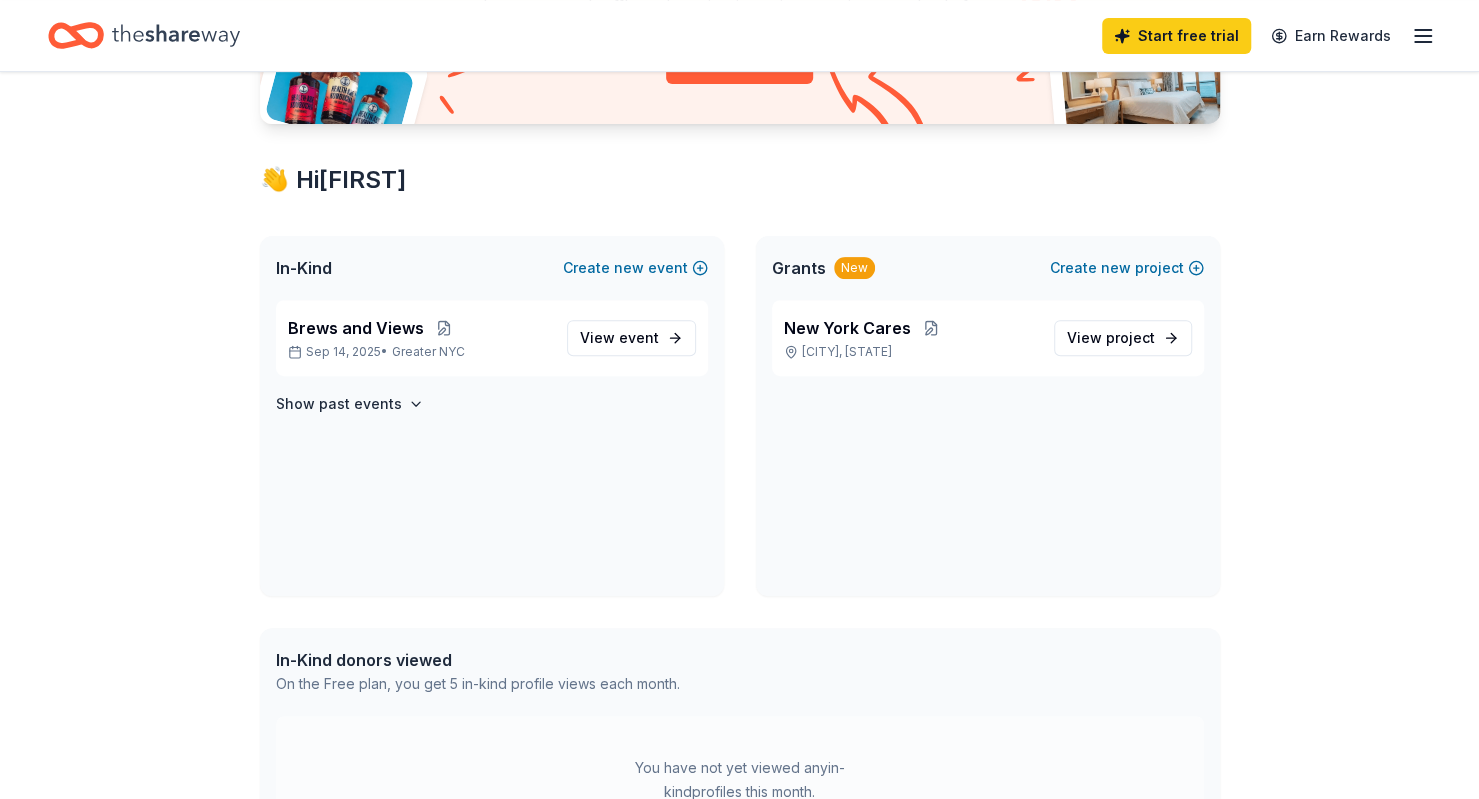 scroll, scrollTop: 278, scrollLeft: 0, axis: vertical 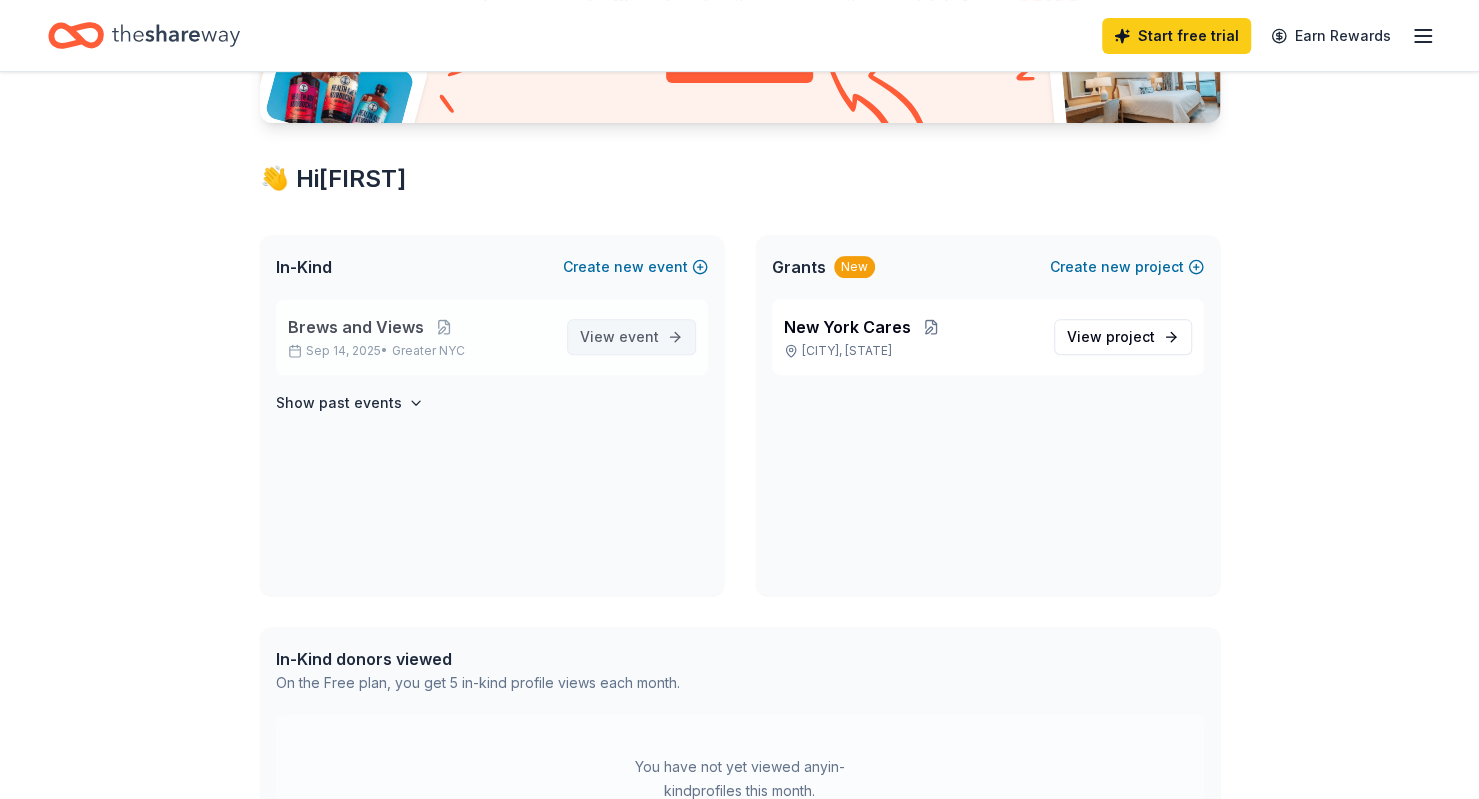 click on "event" at bounding box center [639, 336] 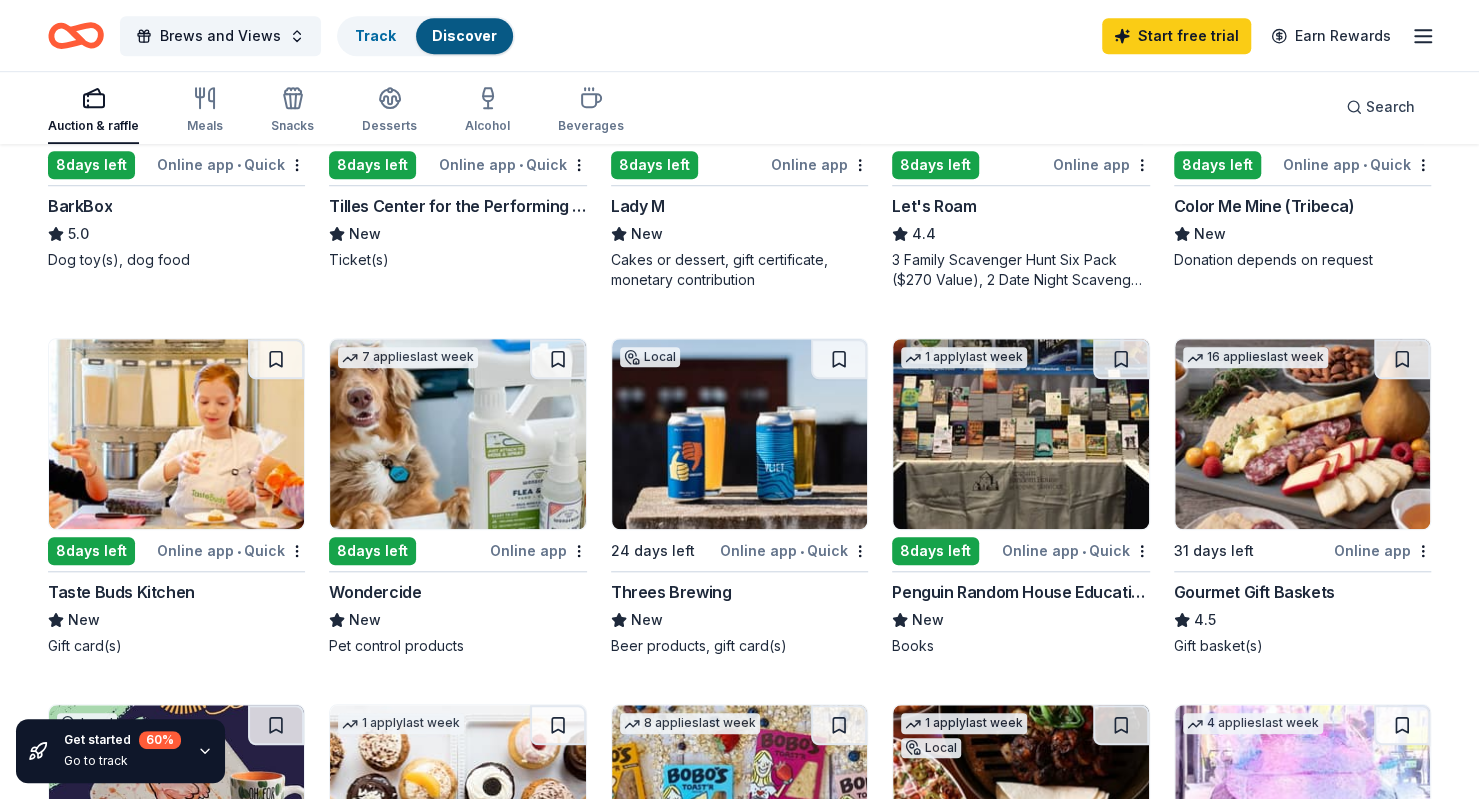 scroll, scrollTop: 1043, scrollLeft: 0, axis: vertical 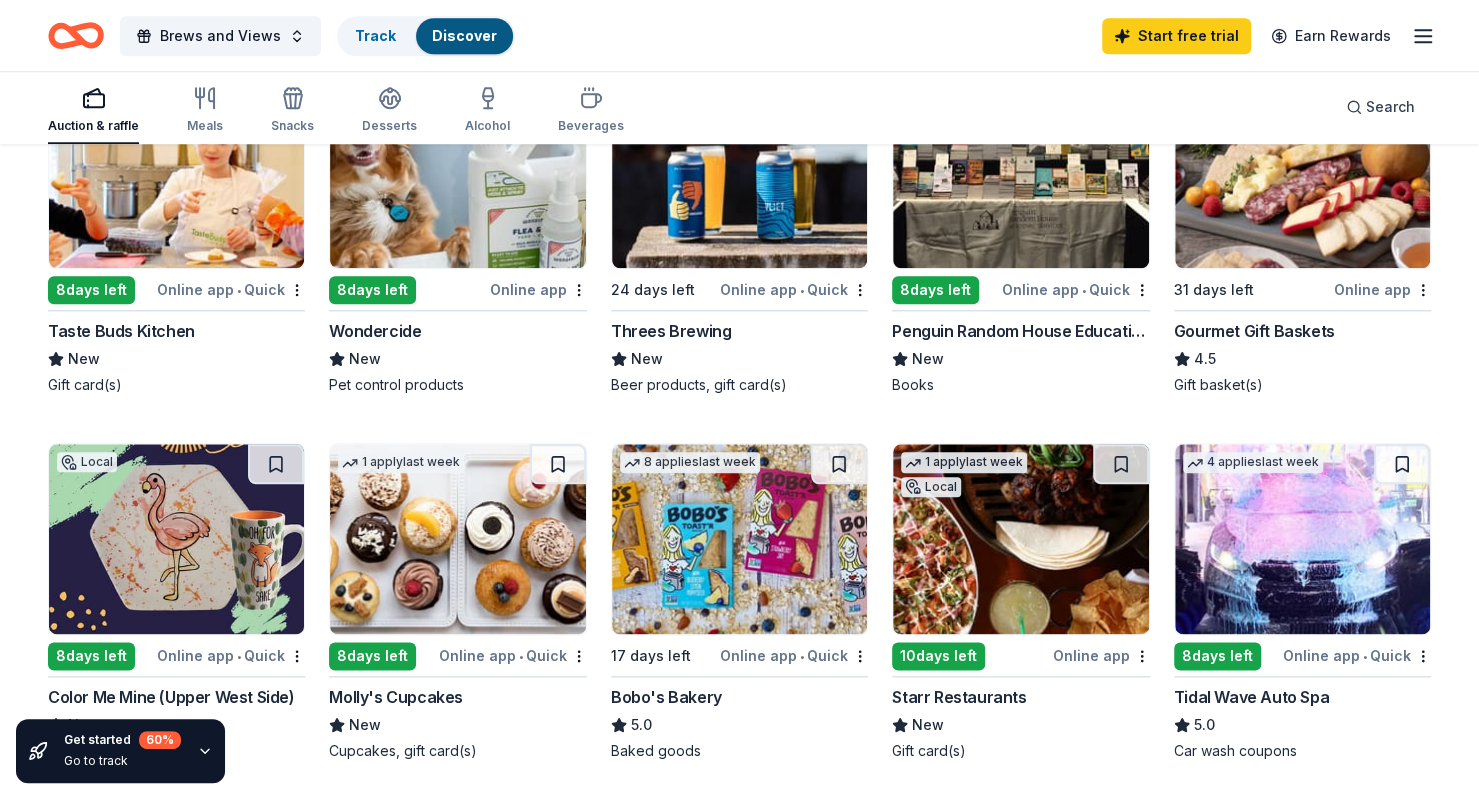 click on "Top rated Local 8  days left Online app • Quick New York Jets (In-Kind Donation) 5.0 Memorabilia 7   applies  last week 10  days left Online app • Quick Cameron Mitchell Restaurants New Food, gift card(s) Top rated 18   applies  last week 10  days left Online app Oriental Trading 4.8 Donation depends on request Local 8  days left Online app • Quick Goodnight Group New Venue, gift card(s) 8  days left Online app • Quick Thompson Restaurants New Food, gift card(s) Top rated 21   applies  last week 8  days left Online app • Quick BarkBox 5.0 Dog toy(s), dog food Local 8  days left Online app • Quick Tilles Center for the Performing Arts New Ticket(s) 8  days left Online app Lady M New Cakes or dessert, gift certificate, monetary contribution 2   applies  last week 8  days left Online app Let's Roam 4.4 3 Family Scavenger Hunt Six Pack ($270 Value), 2 Date Night Scavenger Hunt Two Pack ($130 Value) Local 8  days left Online app • Quick Color Me Mine (Tribeca) New Donation depends on request 8 • 7" at bounding box center (739, 43) 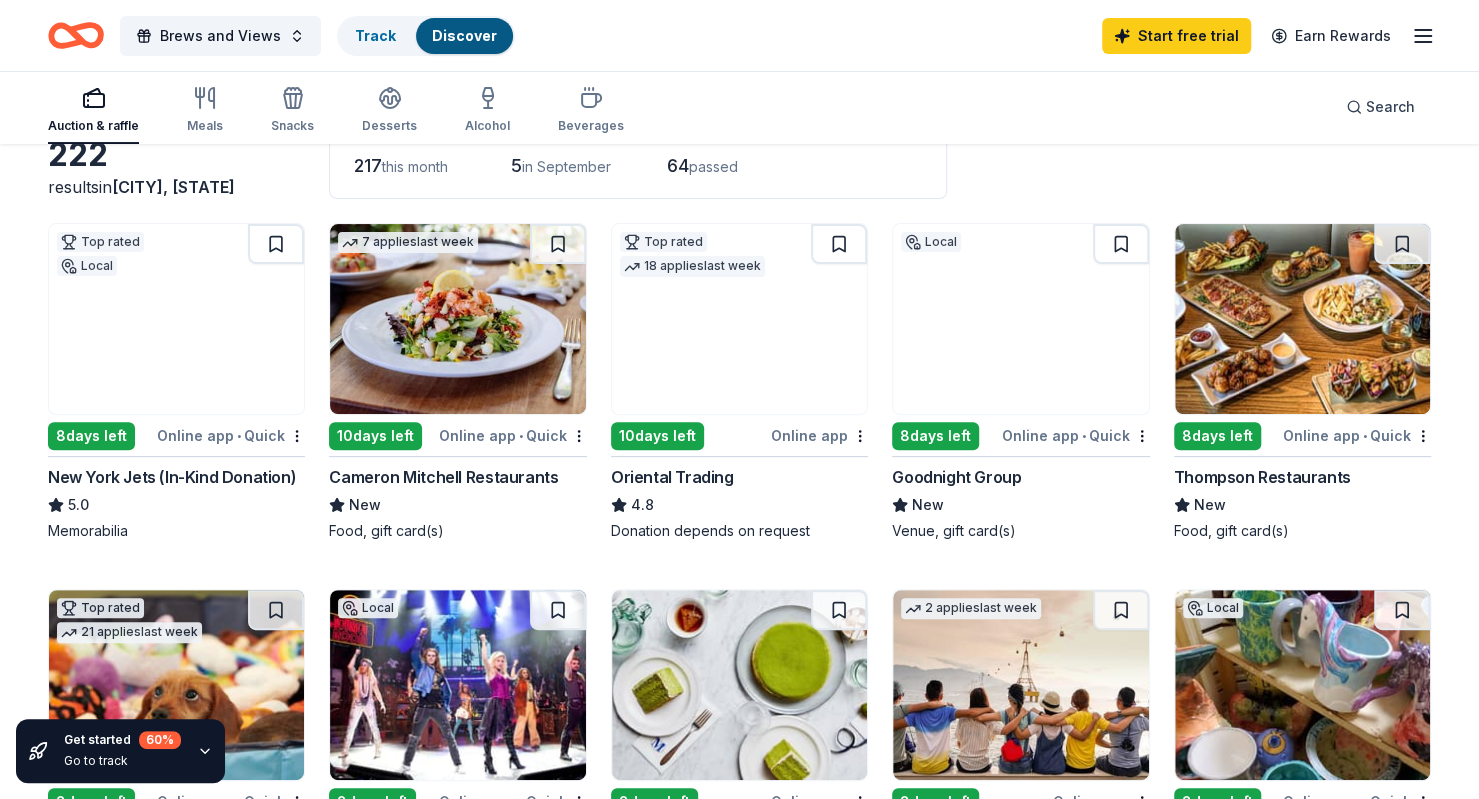 scroll, scrollTop: 0, scrollLeft: 0, axis: both 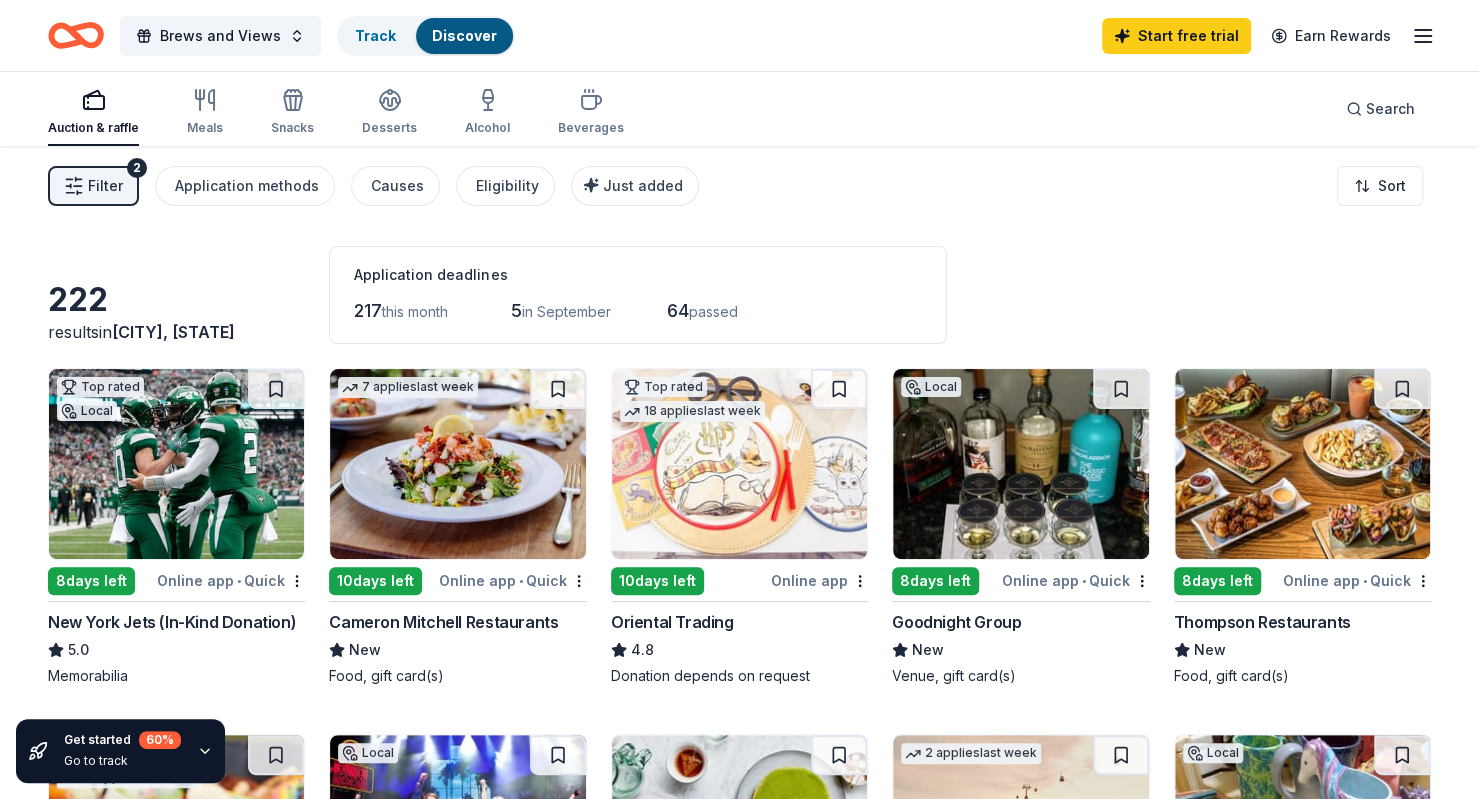 click on "10  days left" at bounding box center (375, 581) 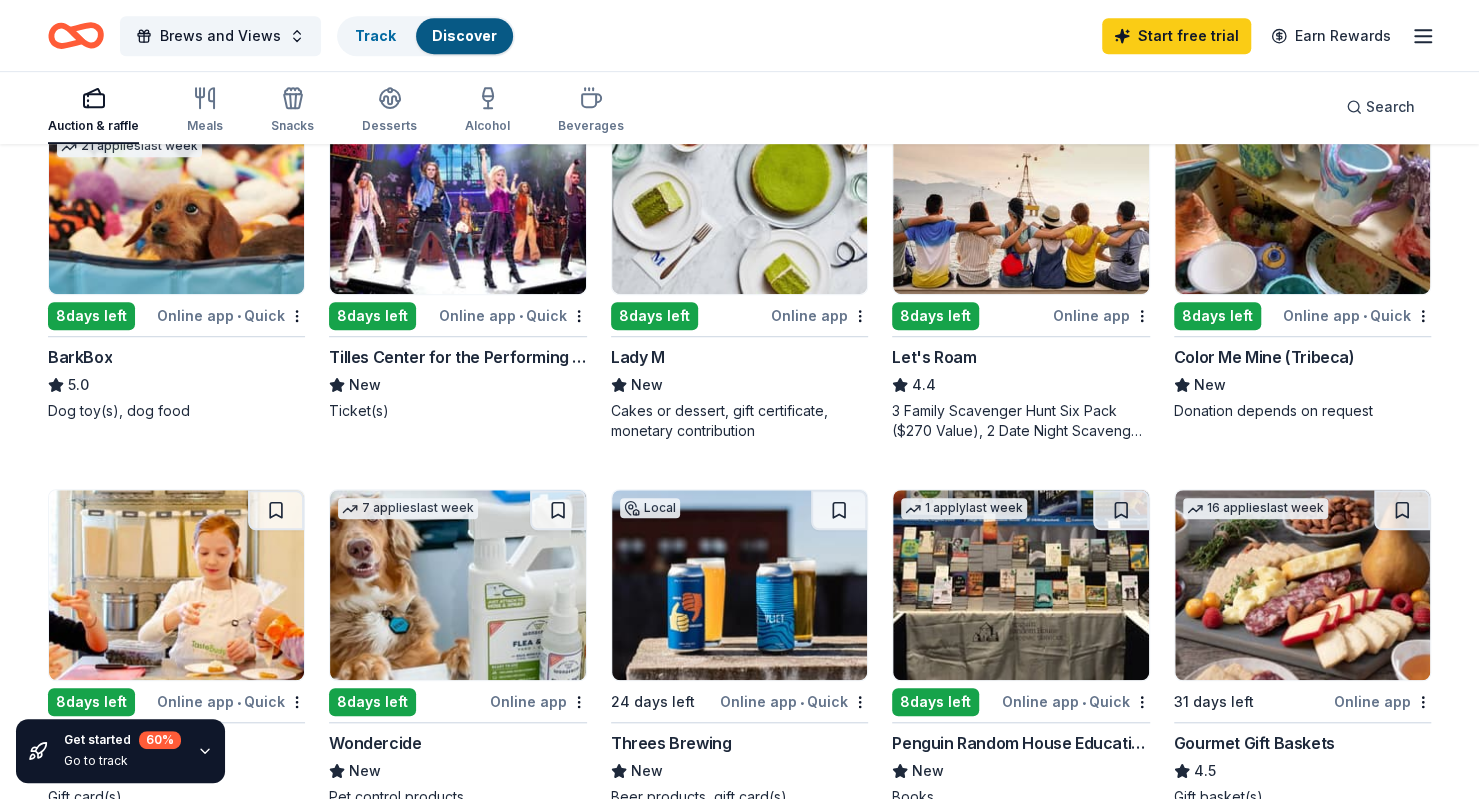 scroll, scrollTop: 961, scrollLeft: 0, axis: vertical 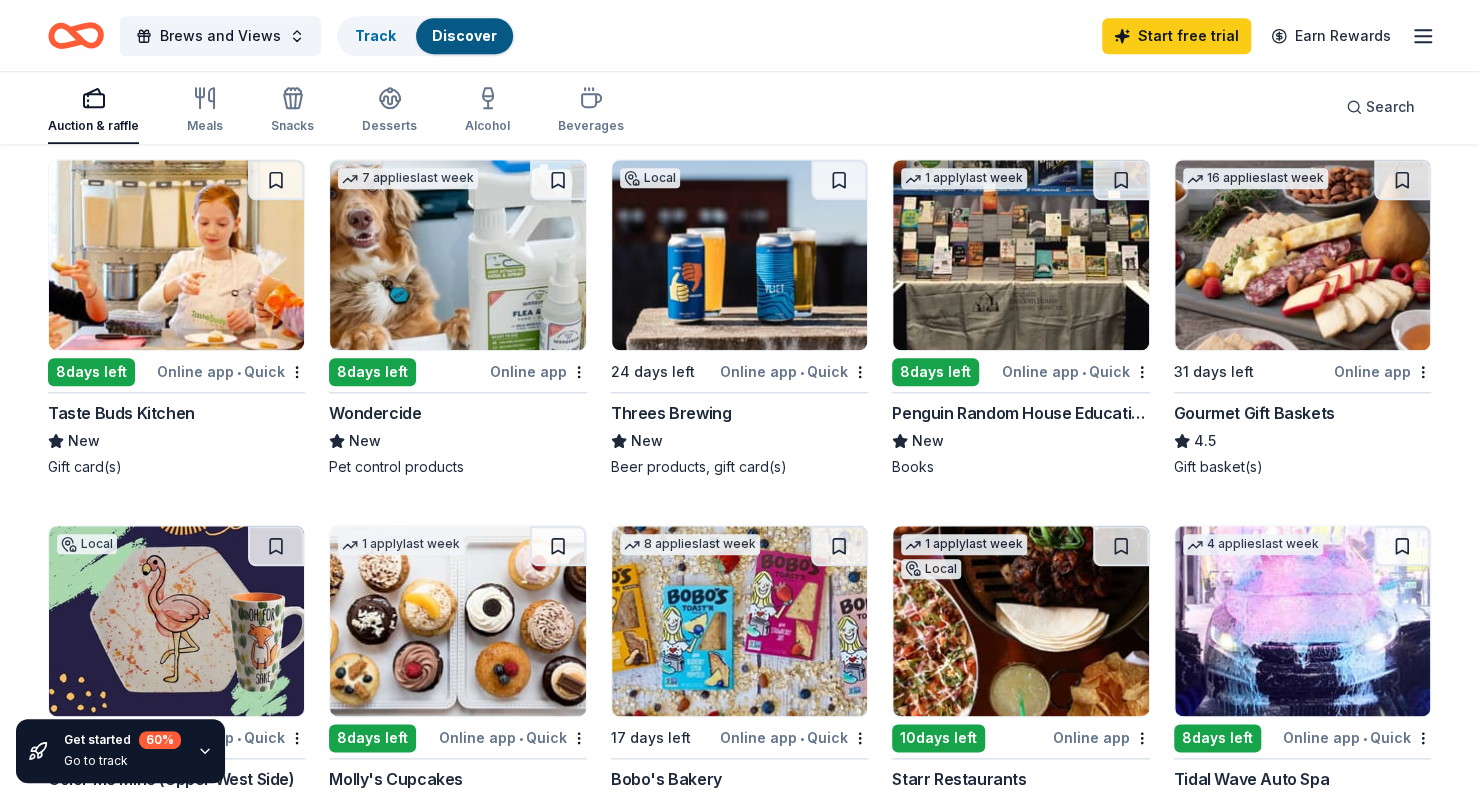 click at bounding box center (1020, 255) 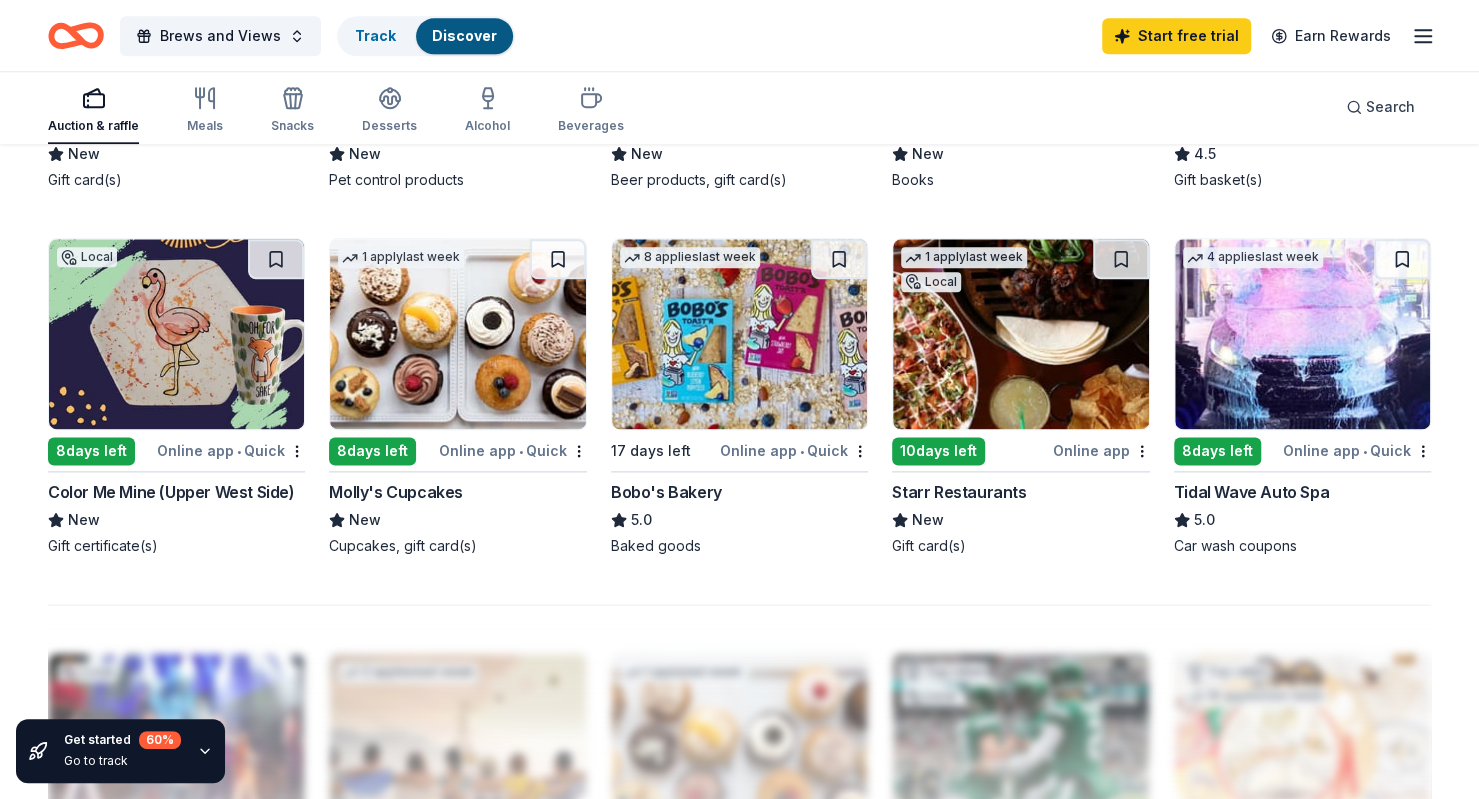 scroll, scrollTop: 1249, scrollLeft: 0, axis: vertical 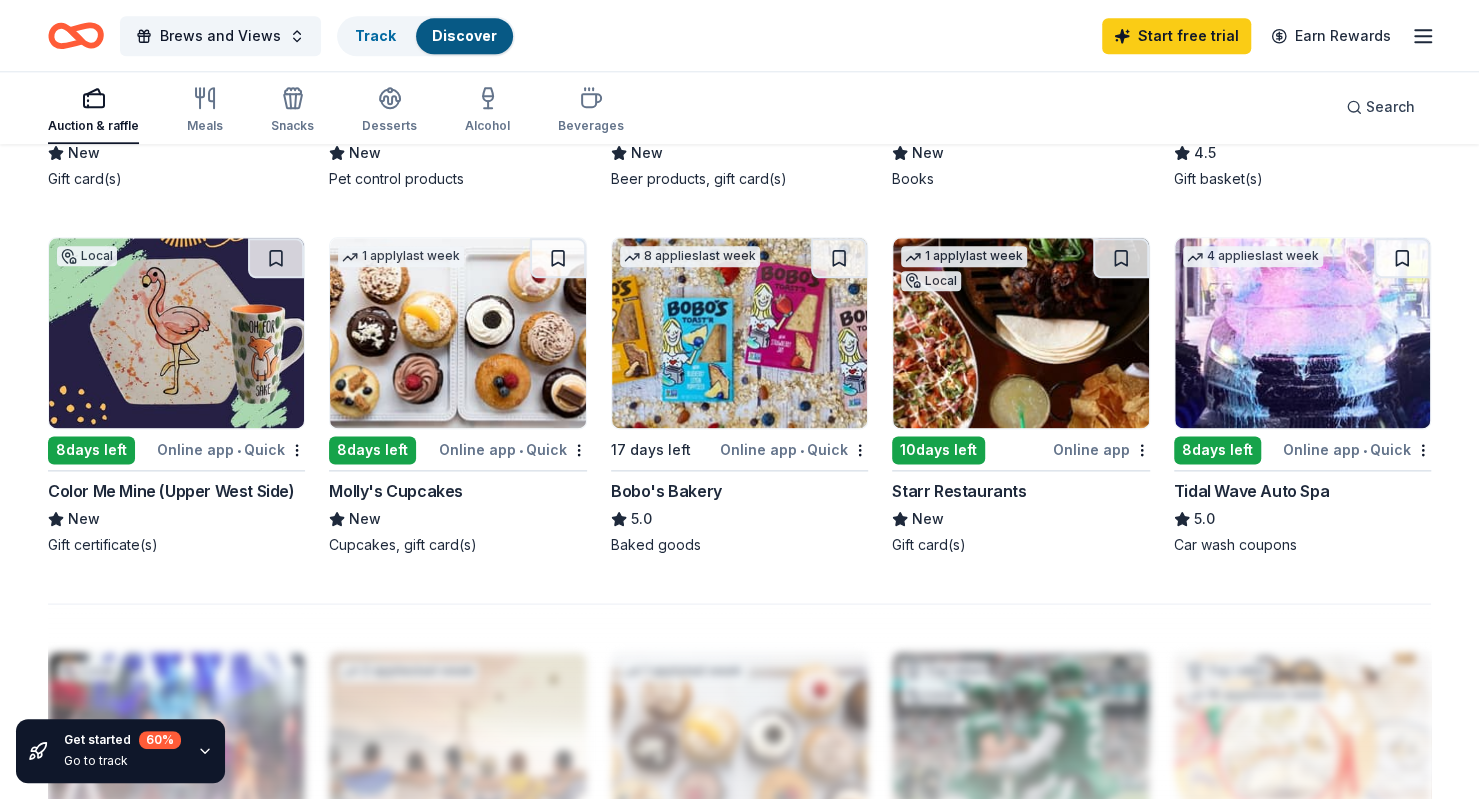 click at bounding box center (457, 333) 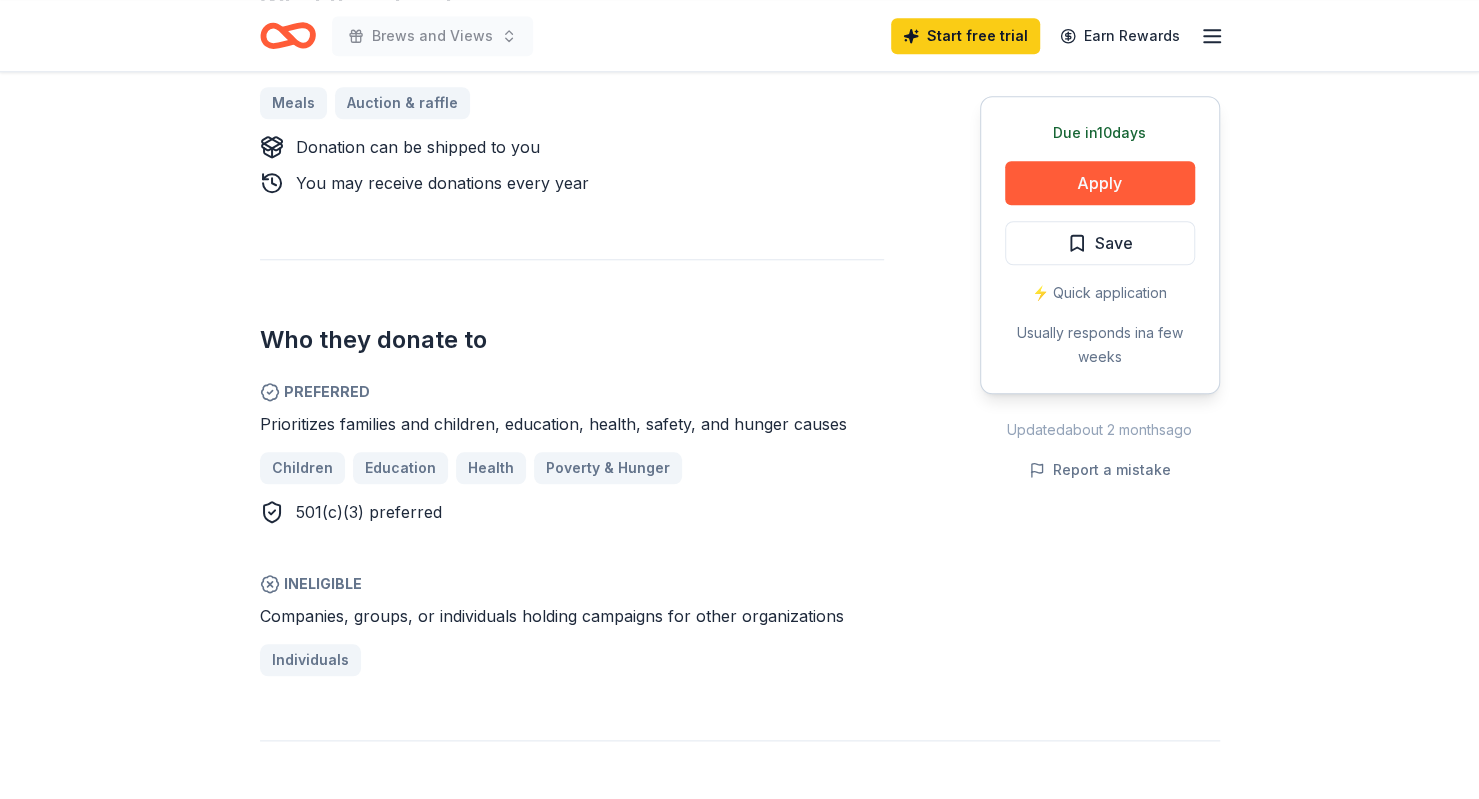 scroll, scrollTop: 918, scrollLeft: 0, axis: vertical 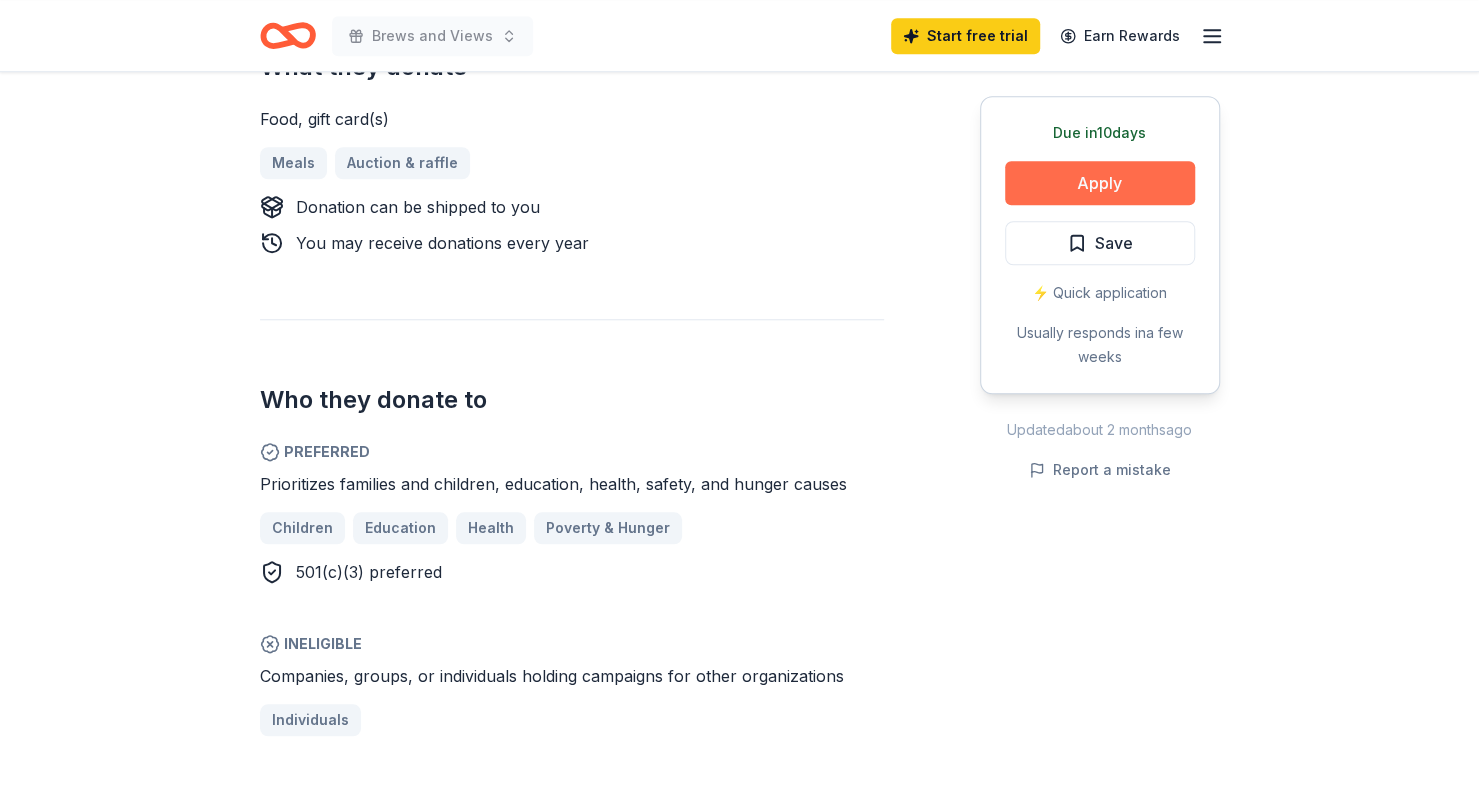 click on "Apply" at bounding box center (1100, 183) 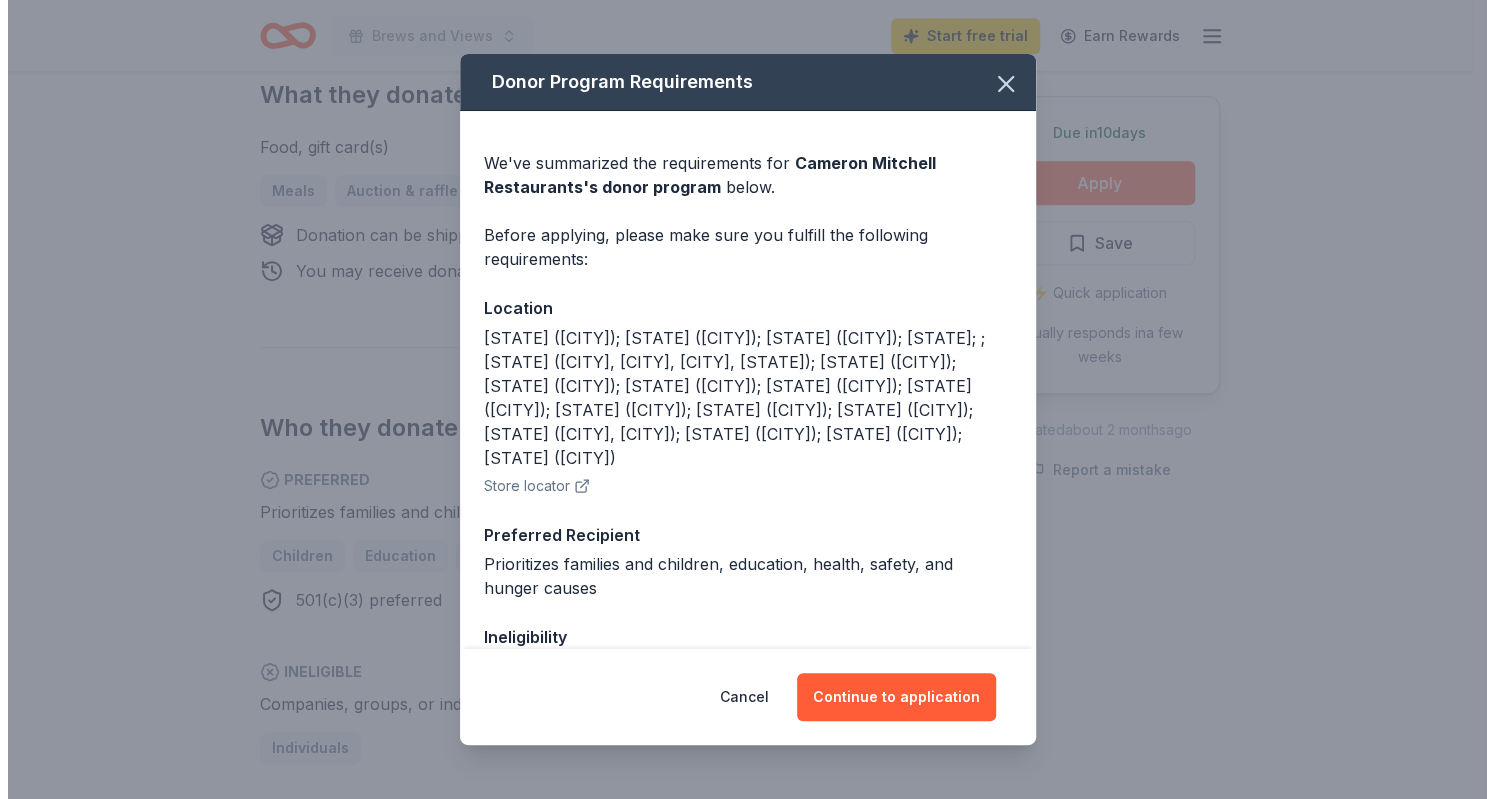 scroll, scrollTop: 946, scrollLeft: 0, axis: vertical 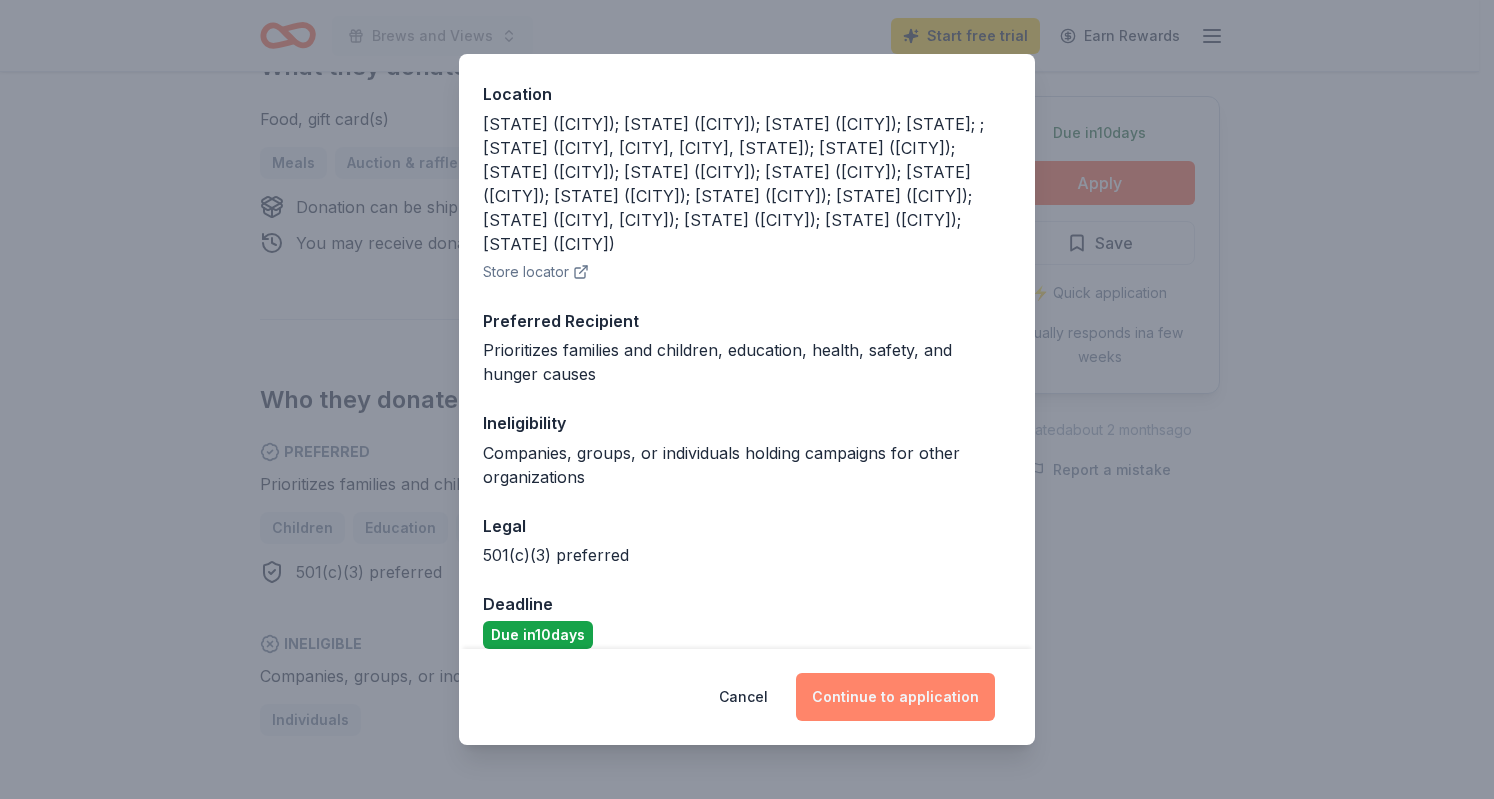 click on "Continue to application" at bounding box center (895, 697) 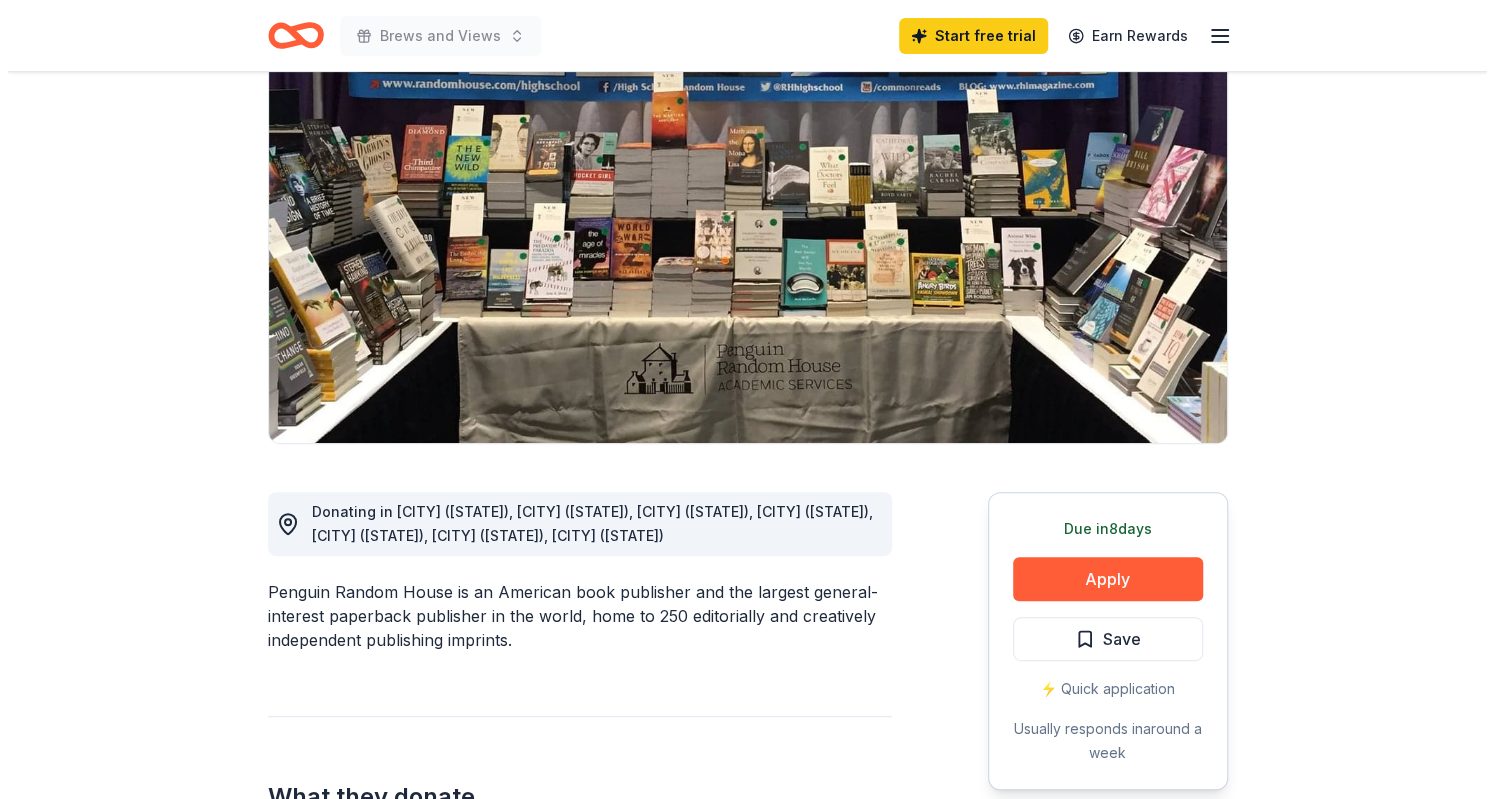 scroll, scrollTop: 165, scrollLeft: 0, axis: vertical 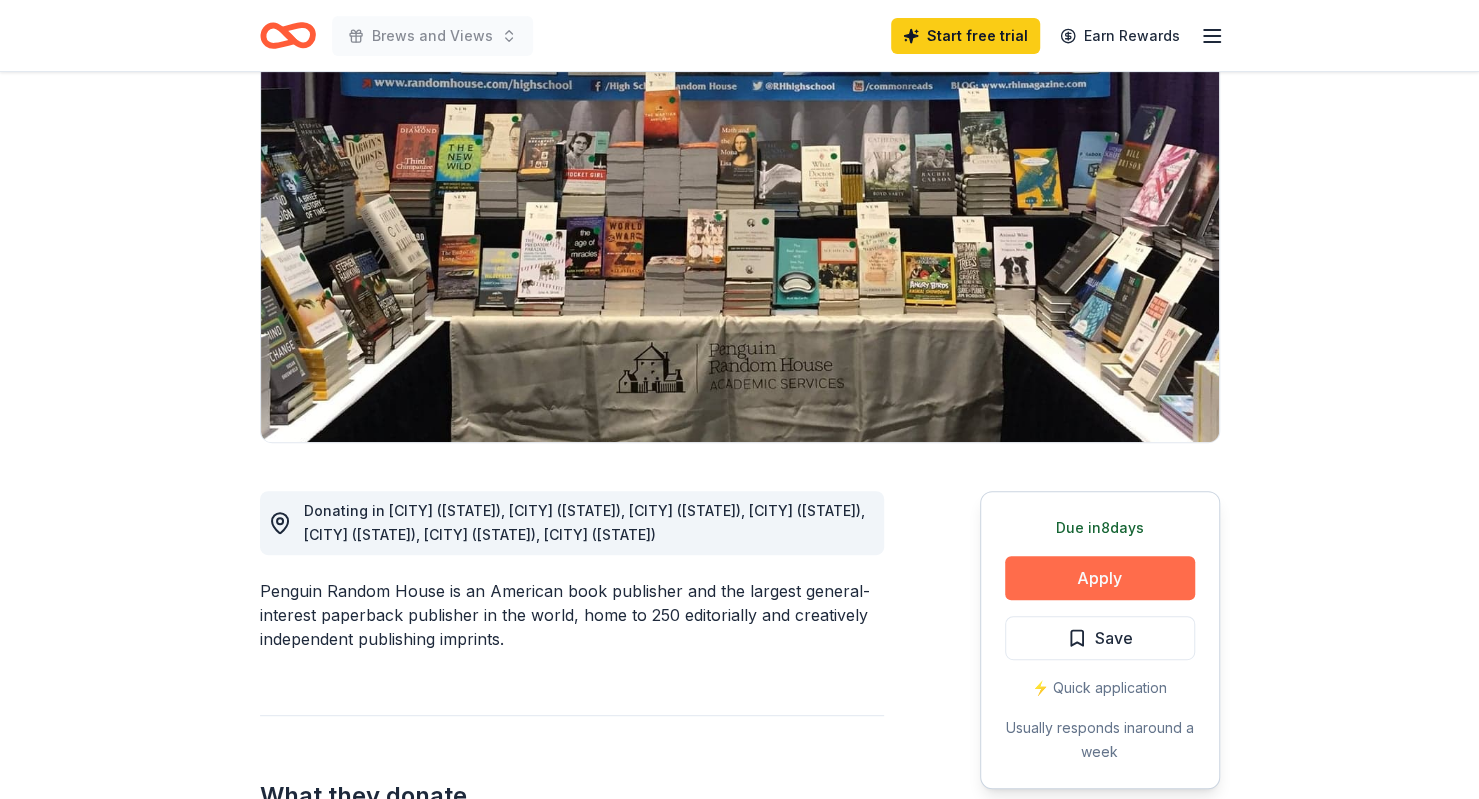click on "Apply" at bounding box center (1100, 578) 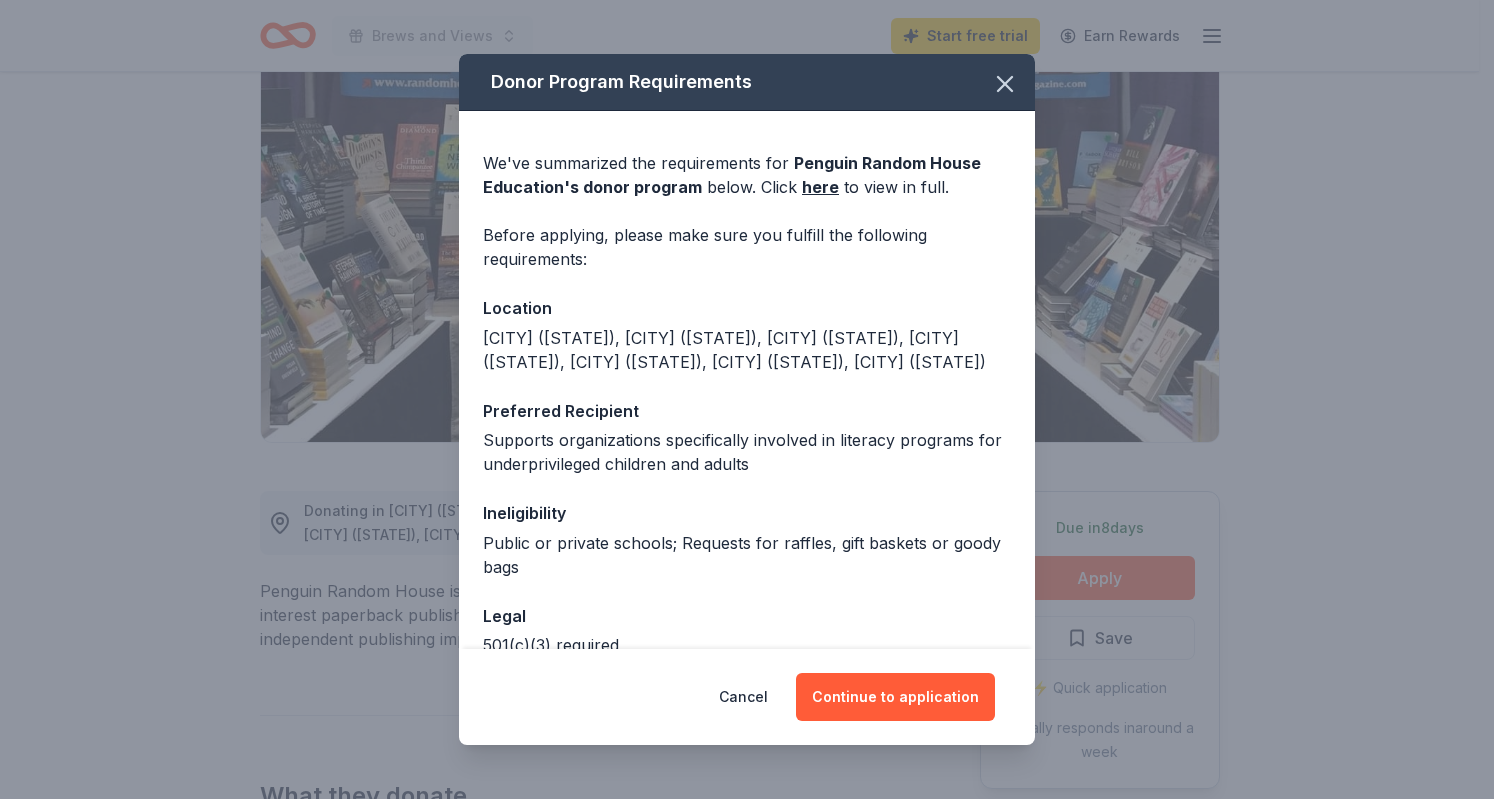 scroll, scrollTop: 114, scrollLeft: 0, axis: vertical 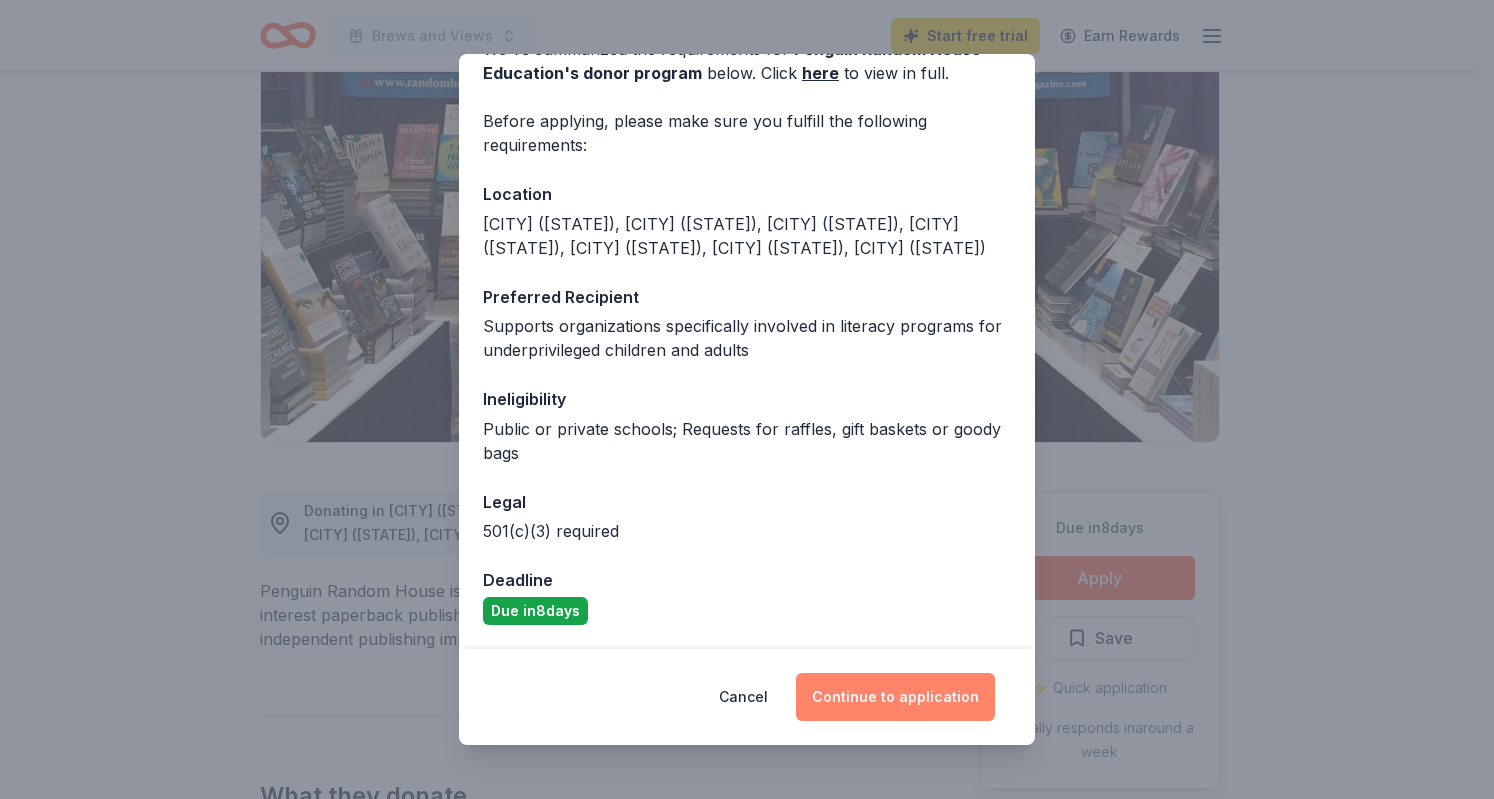 click on "Continue to application" at bounding box center [895, 697] 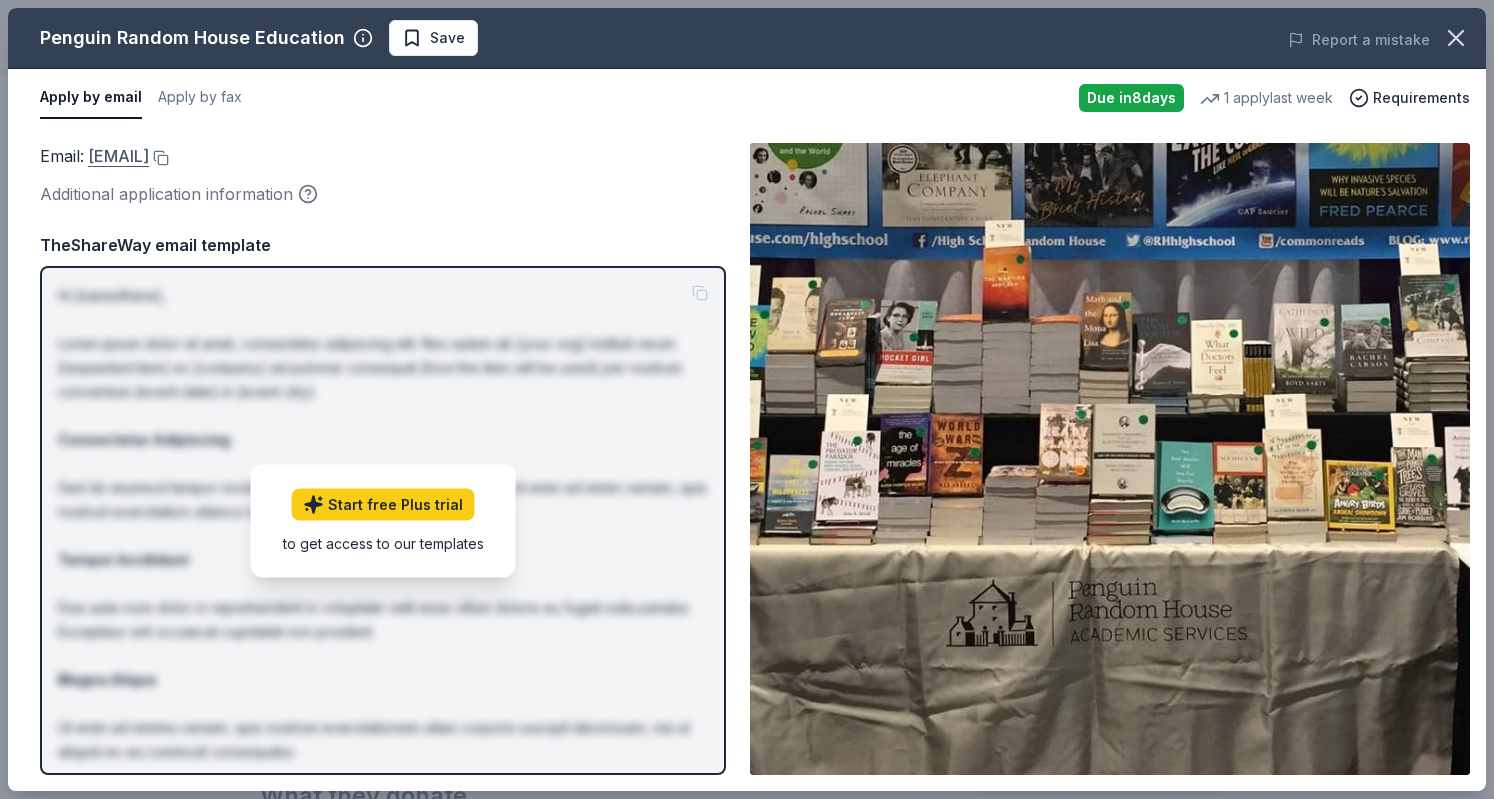 drag, startPoint x: 85, startPoint y: 153, endPoint x: 242, endPoint y: 152, distance: 157.00319 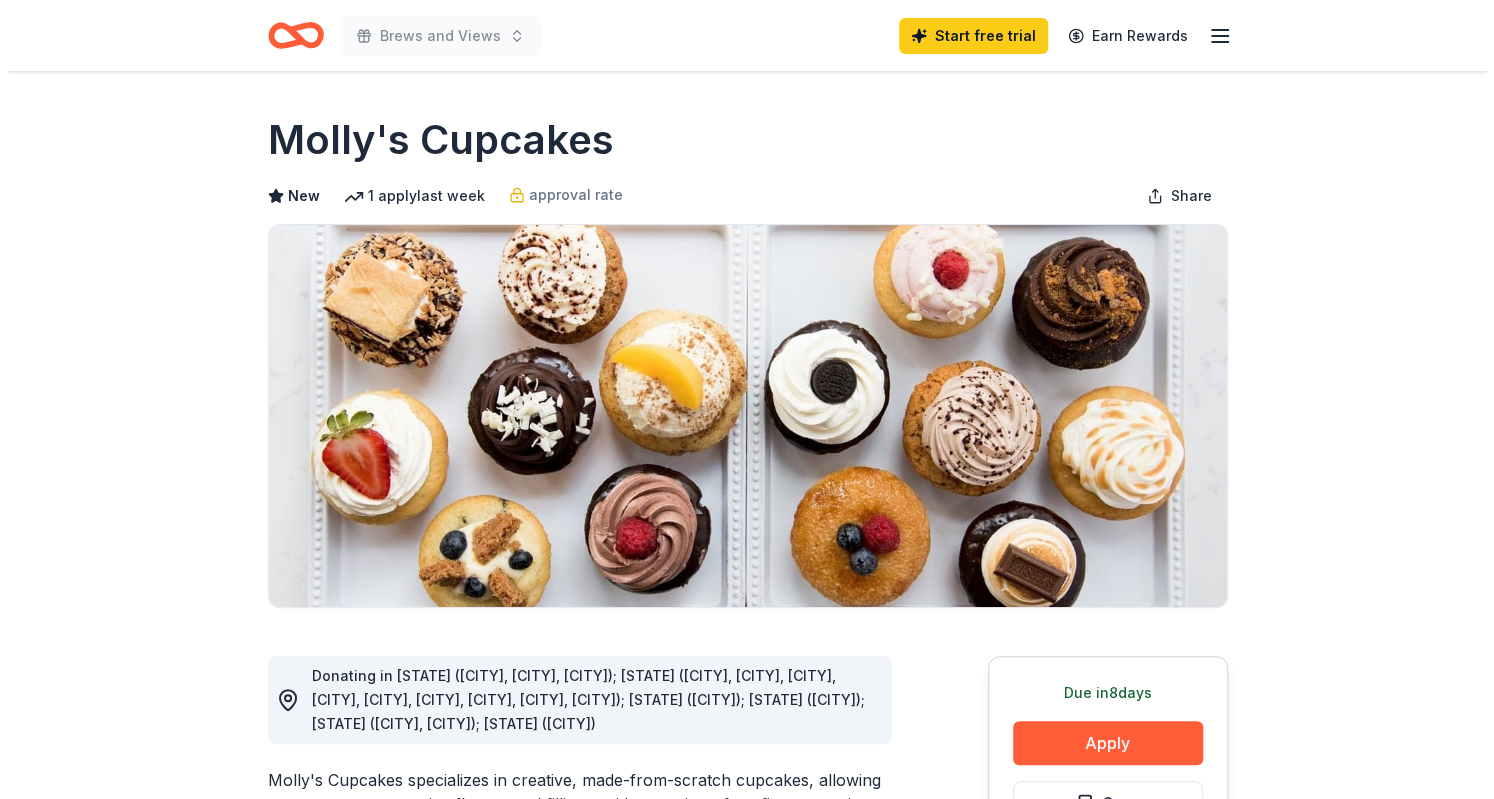 scroll, scrollTop: 290, scrollLeft: 0, axis: vertical 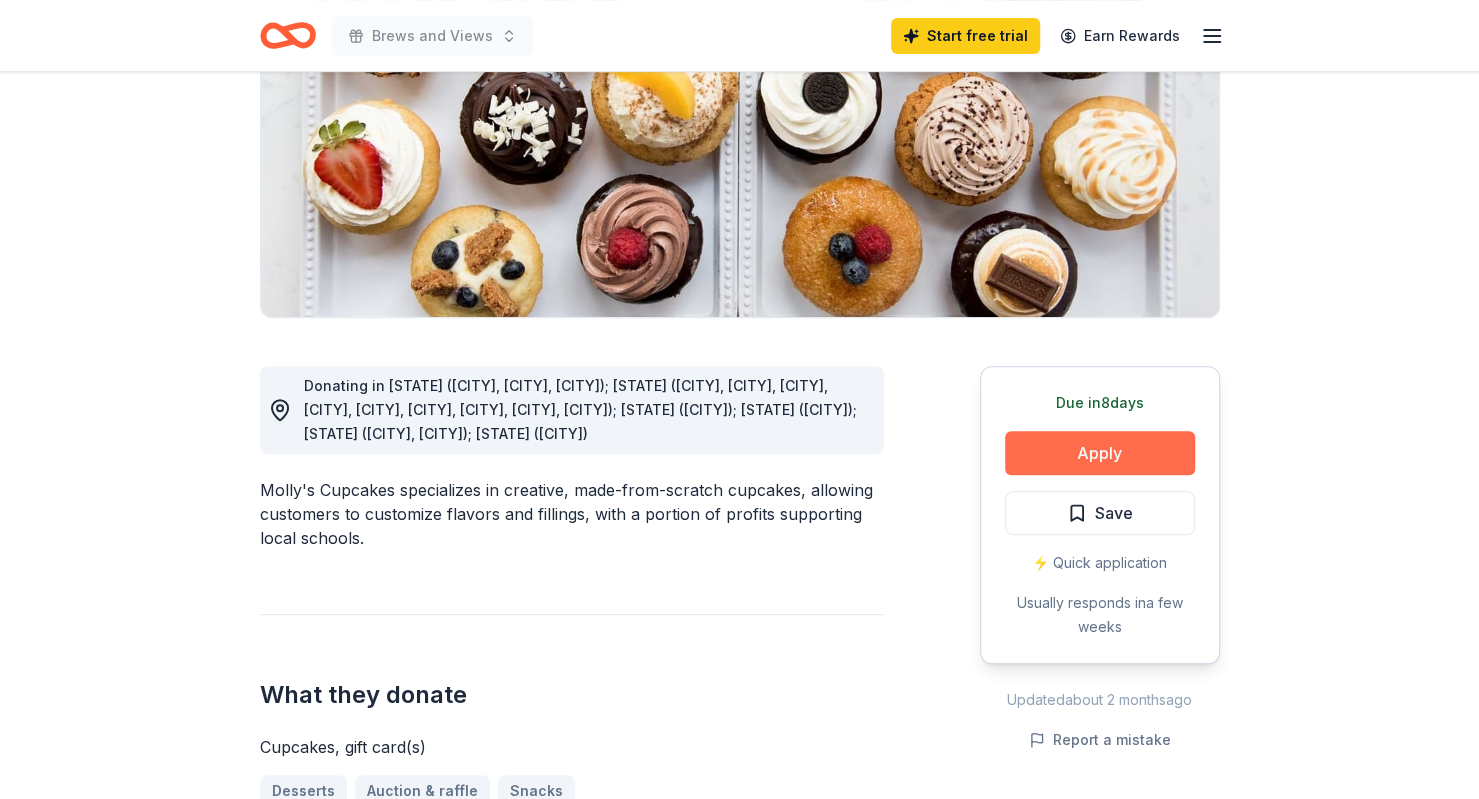 click on "Apply" at bounding box center [1100, 453] 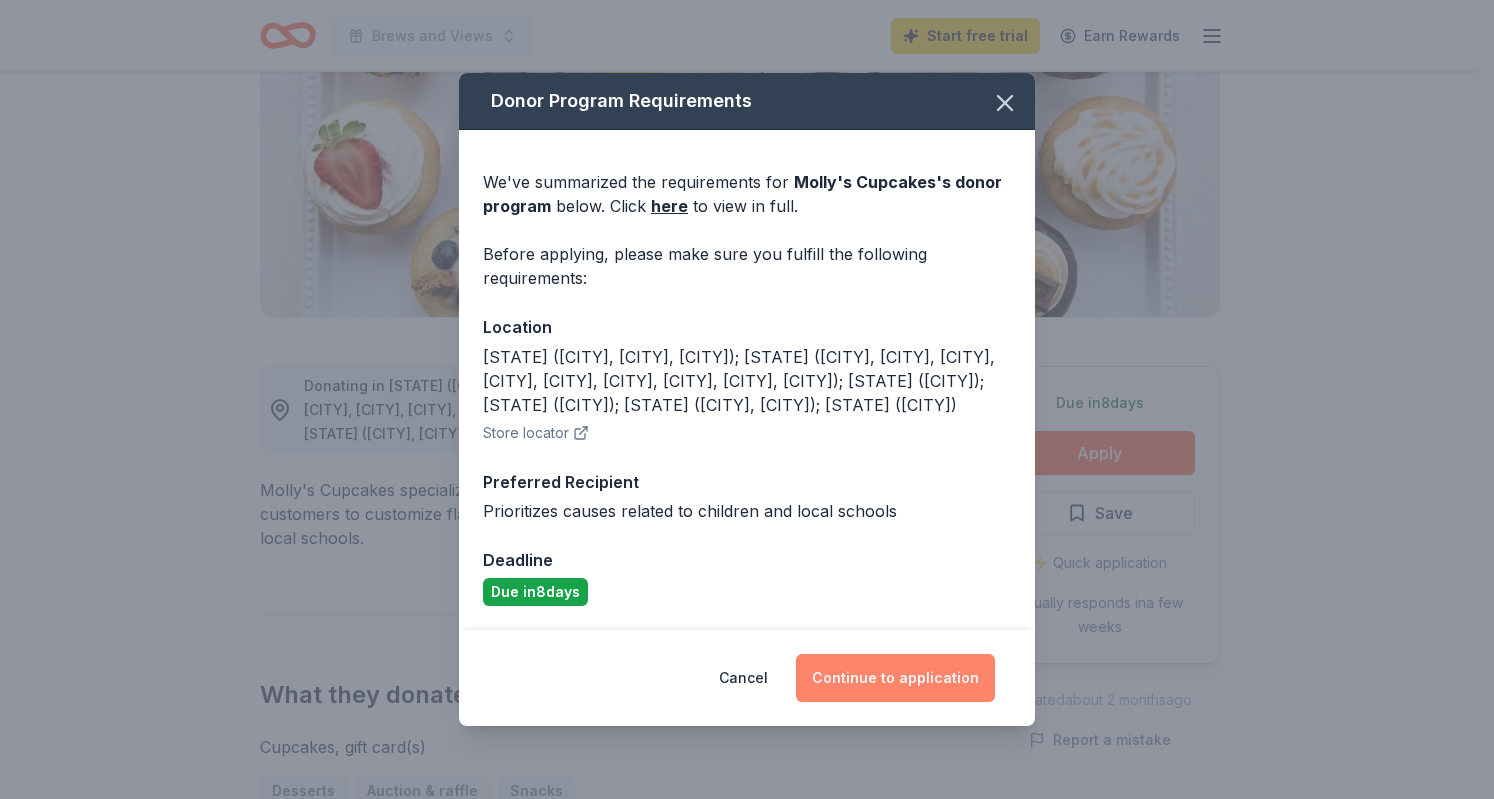 click on "Continue to application" at bounding box center (895, 678) 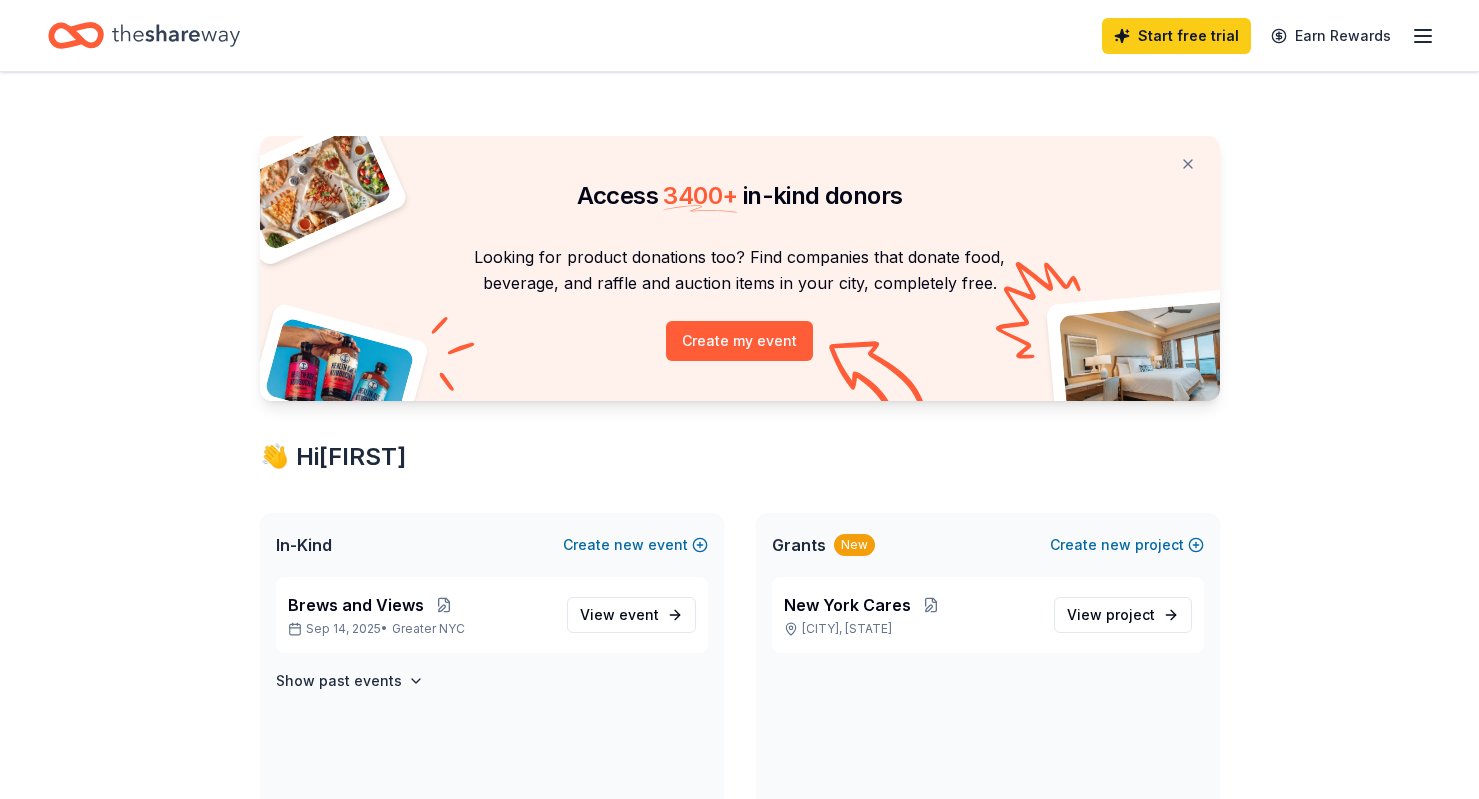 scroll, scrollTop: 0, scrollLeft: 0, axis: both 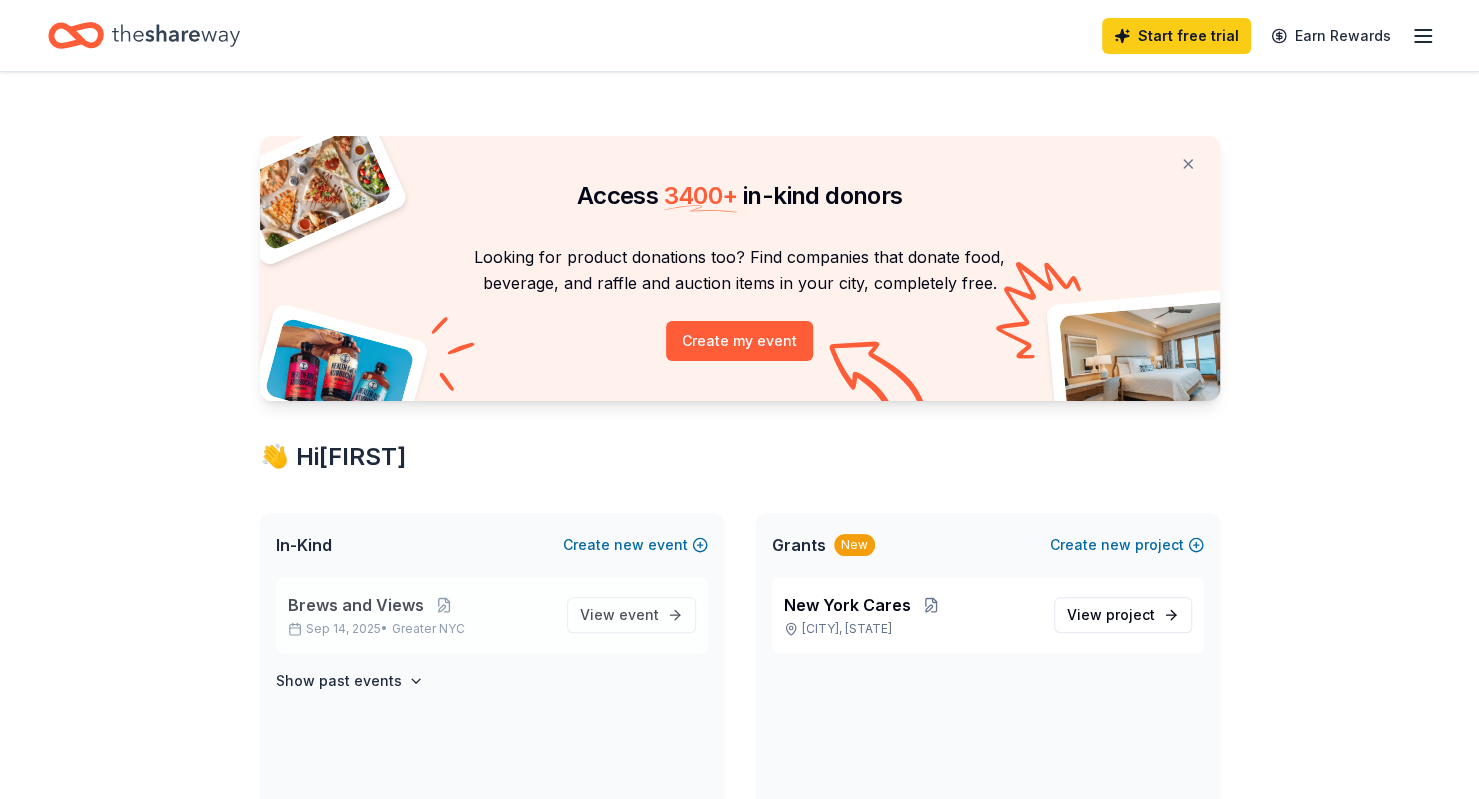 click on "Brews and Views" at bounding box center (356, 605) 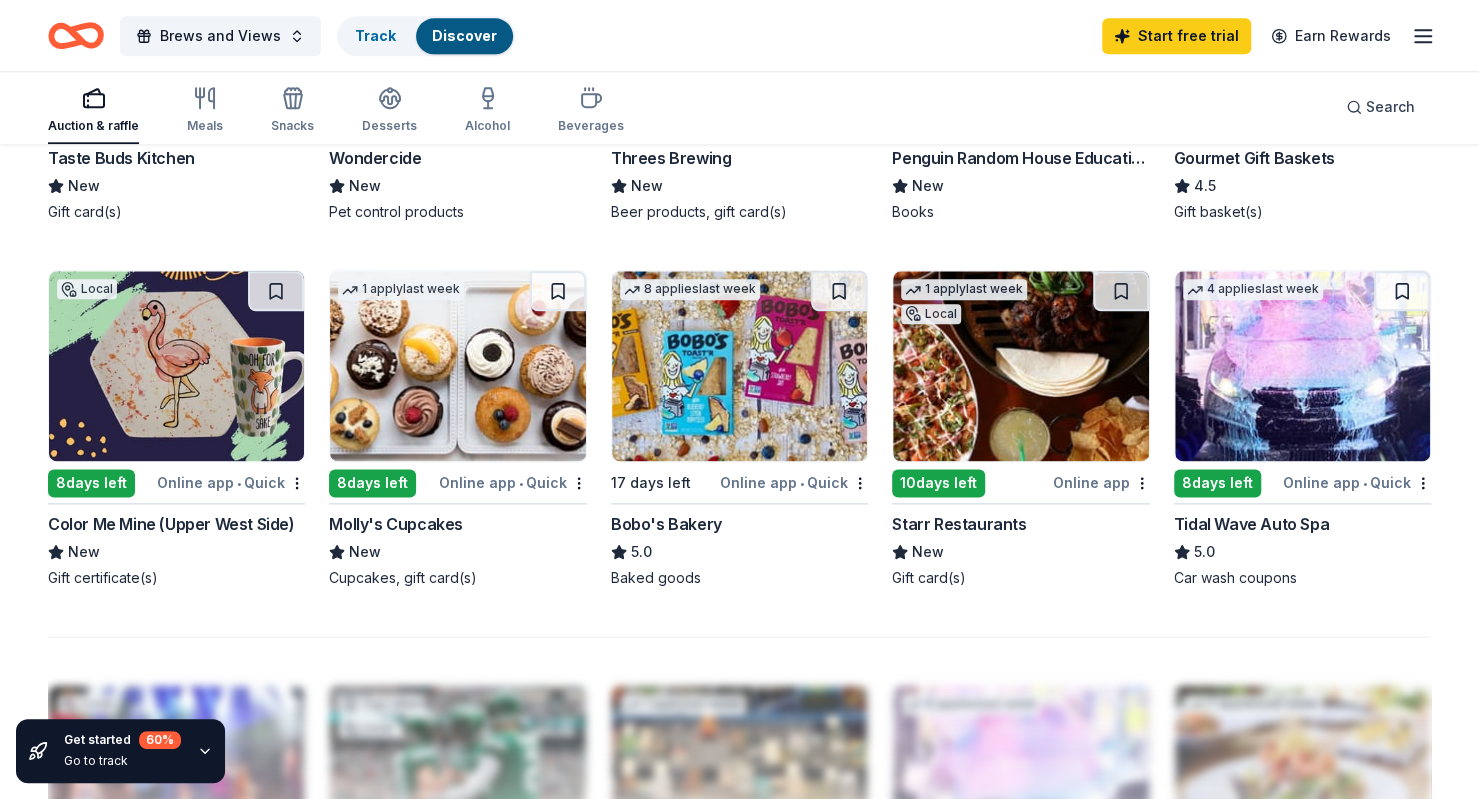 scroll, scrollTop: 1218, scrollLeft: 0, axis: vertical 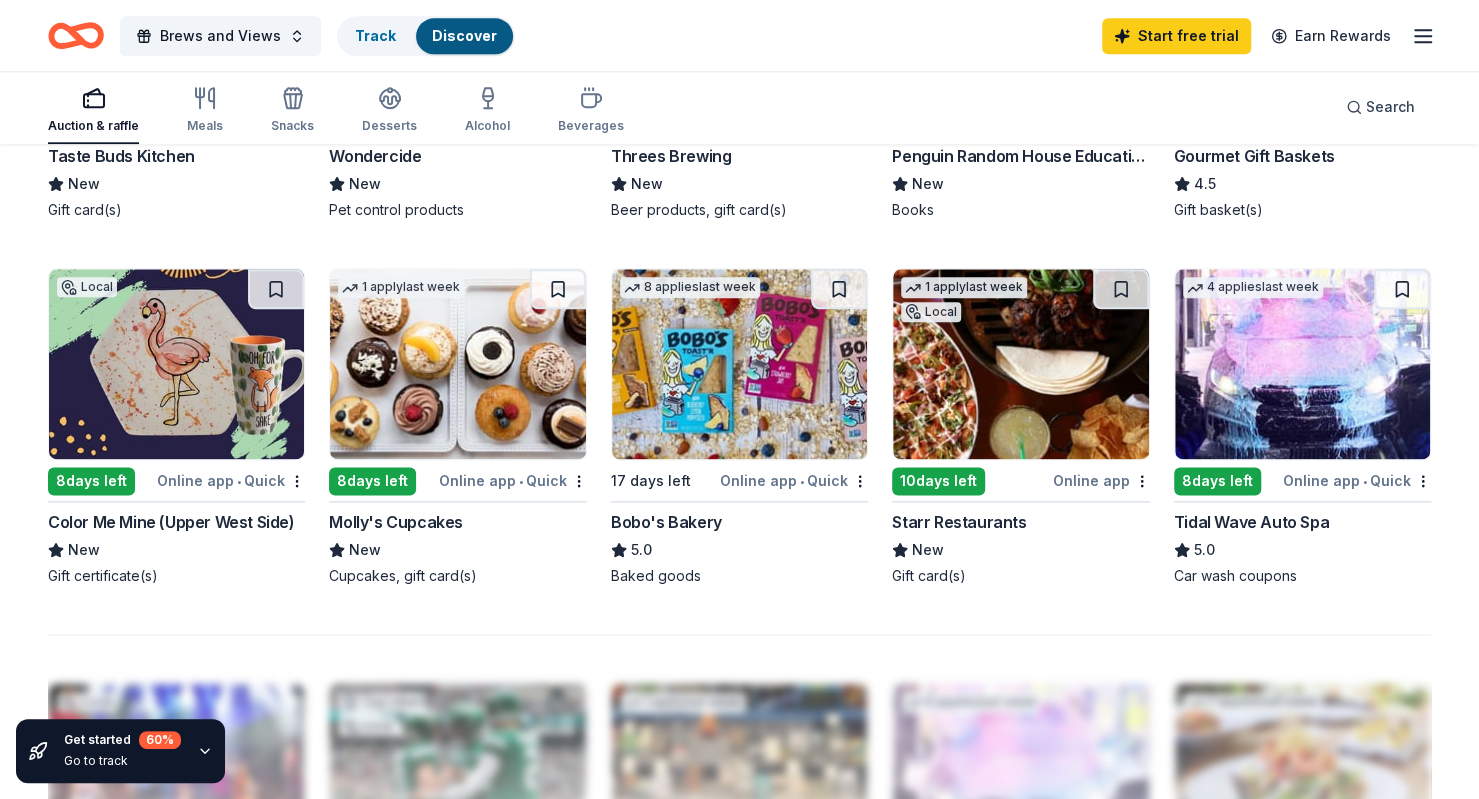 click at bounding box center [739, 364] 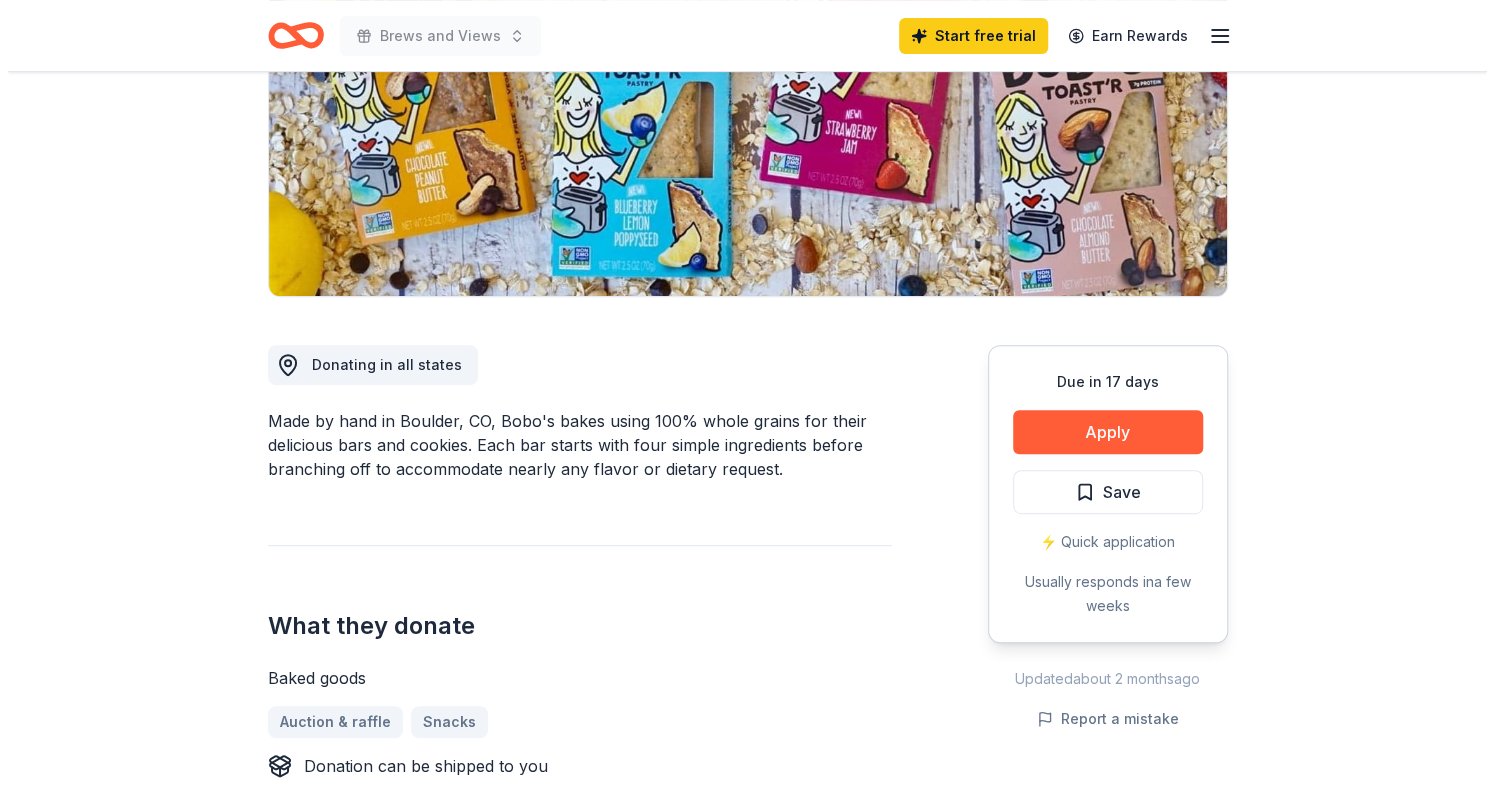 scroll, scrollTop: 312, scrollLeft: 0, axis: vertical 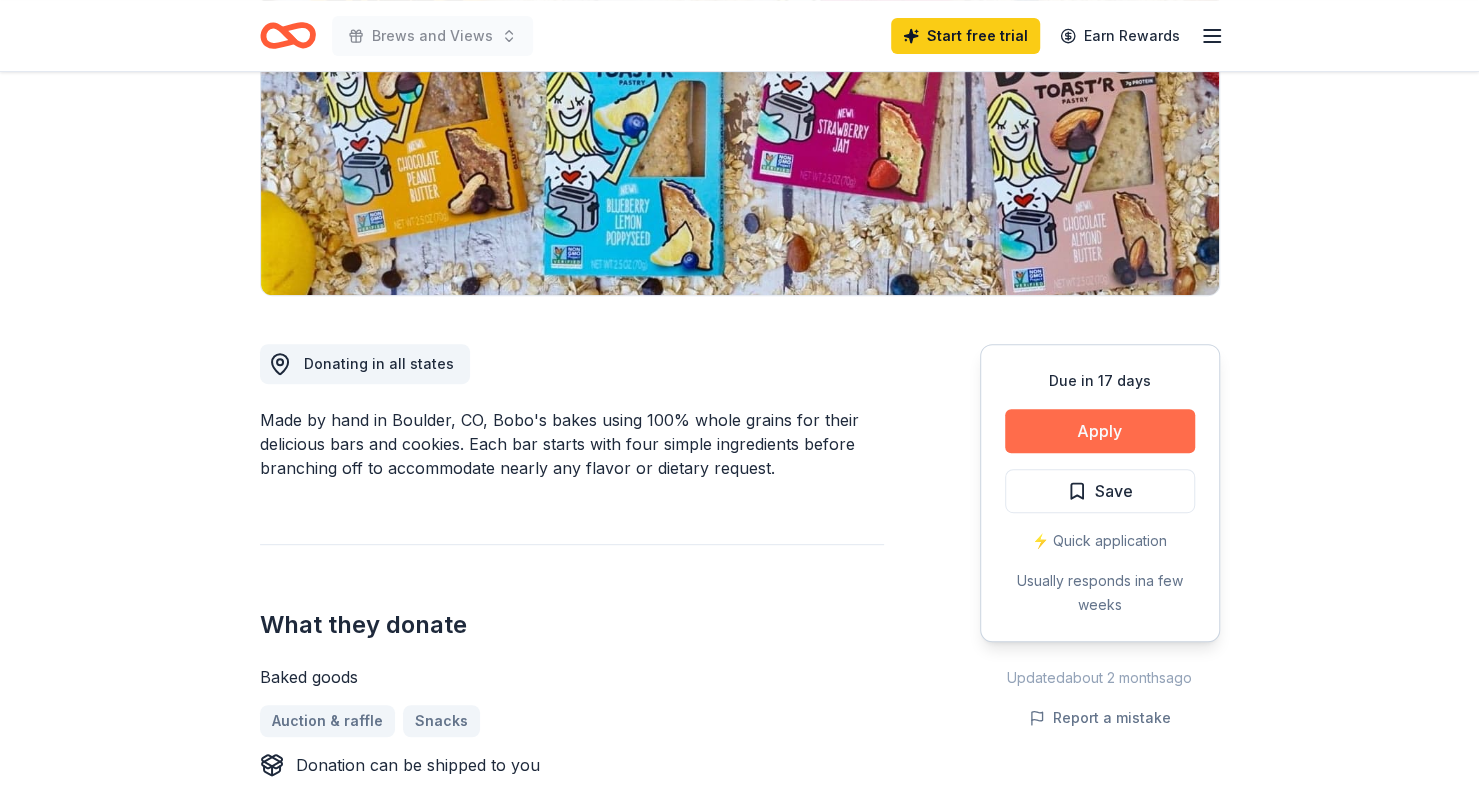 click on "Apply" at bounding box center [1100, 431] 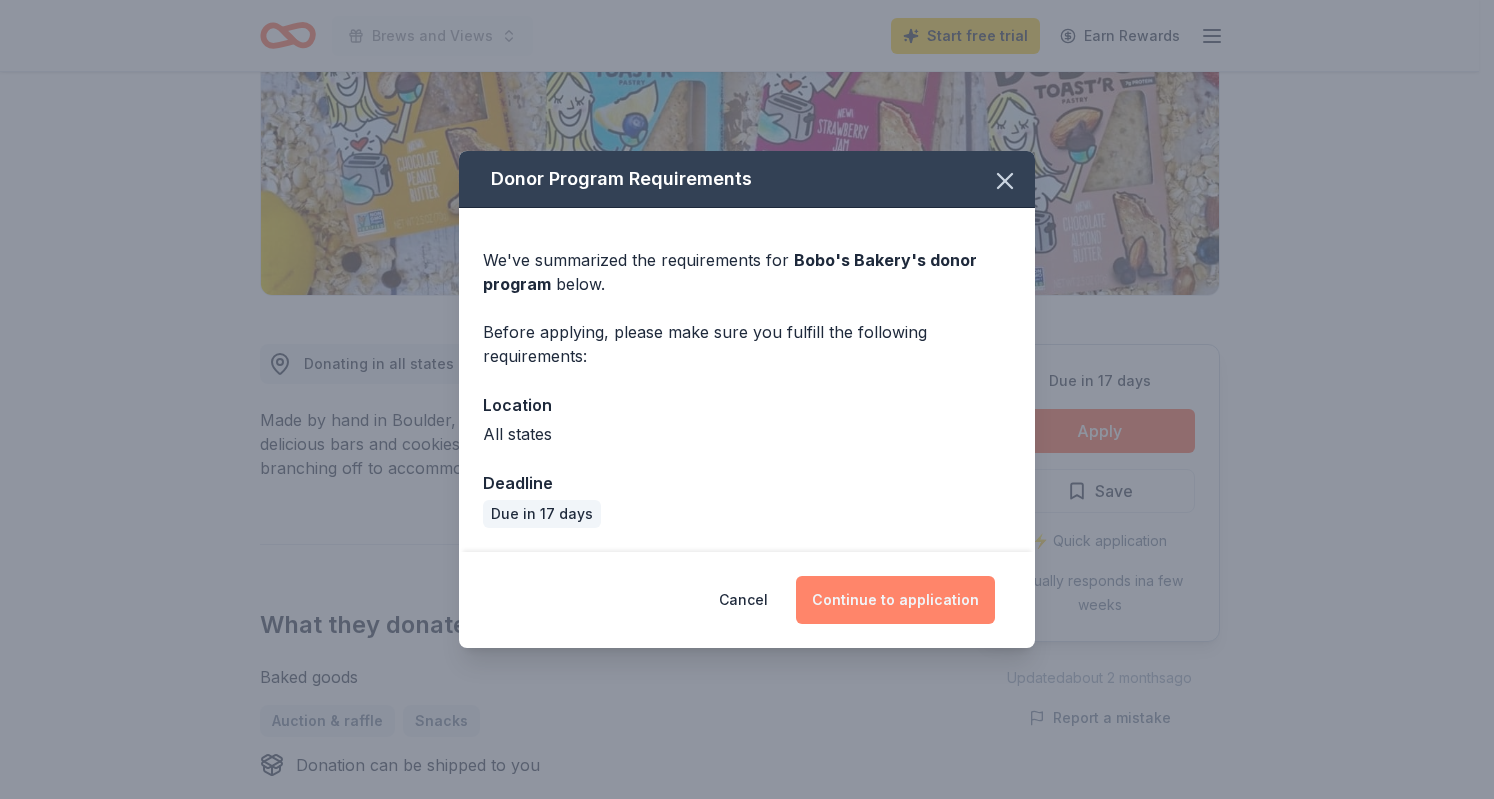 click on "Continue to application" at bounding box center (895, 600) 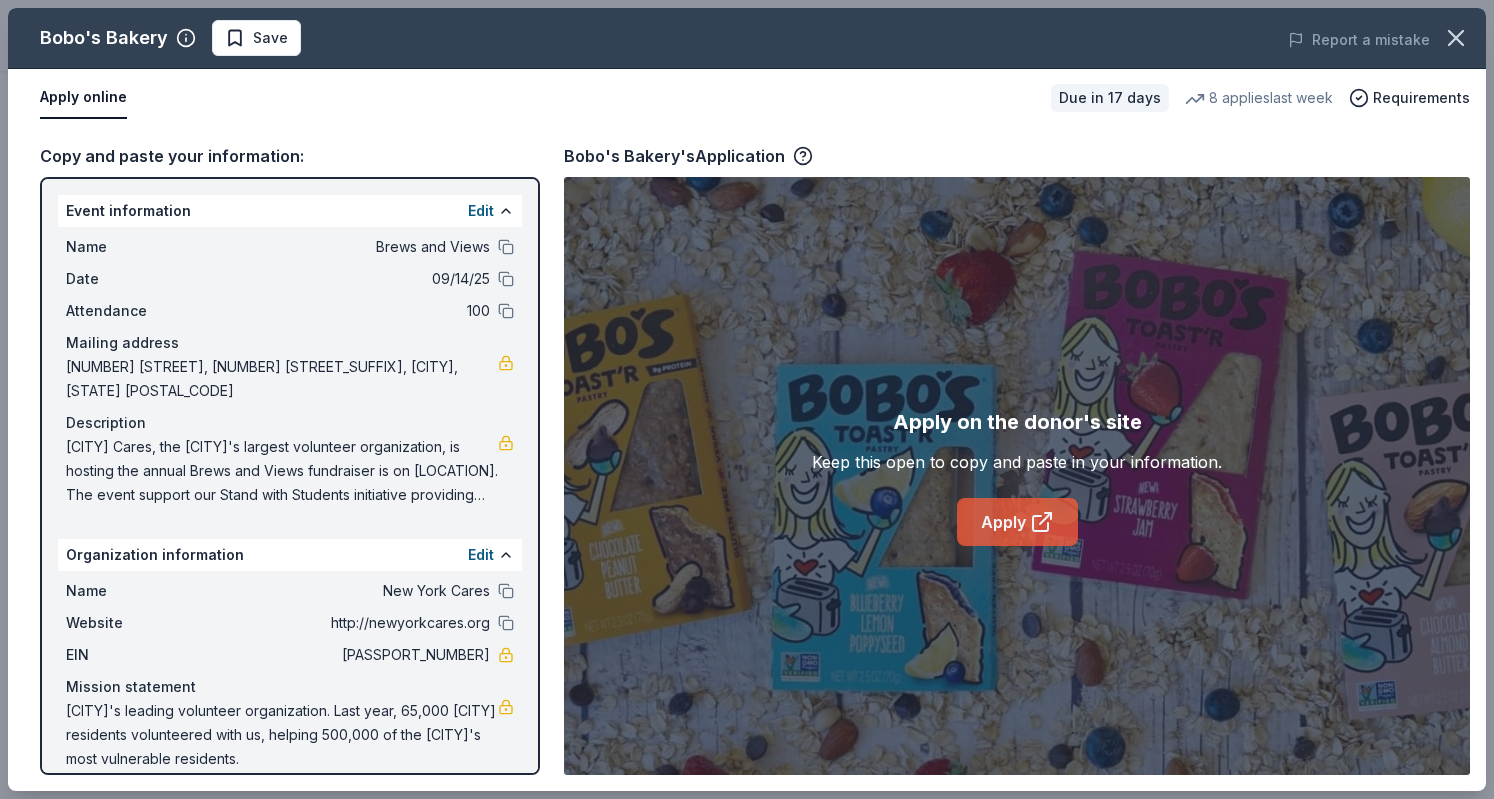 click on "Apply" at bounding box center [1017, 522] 